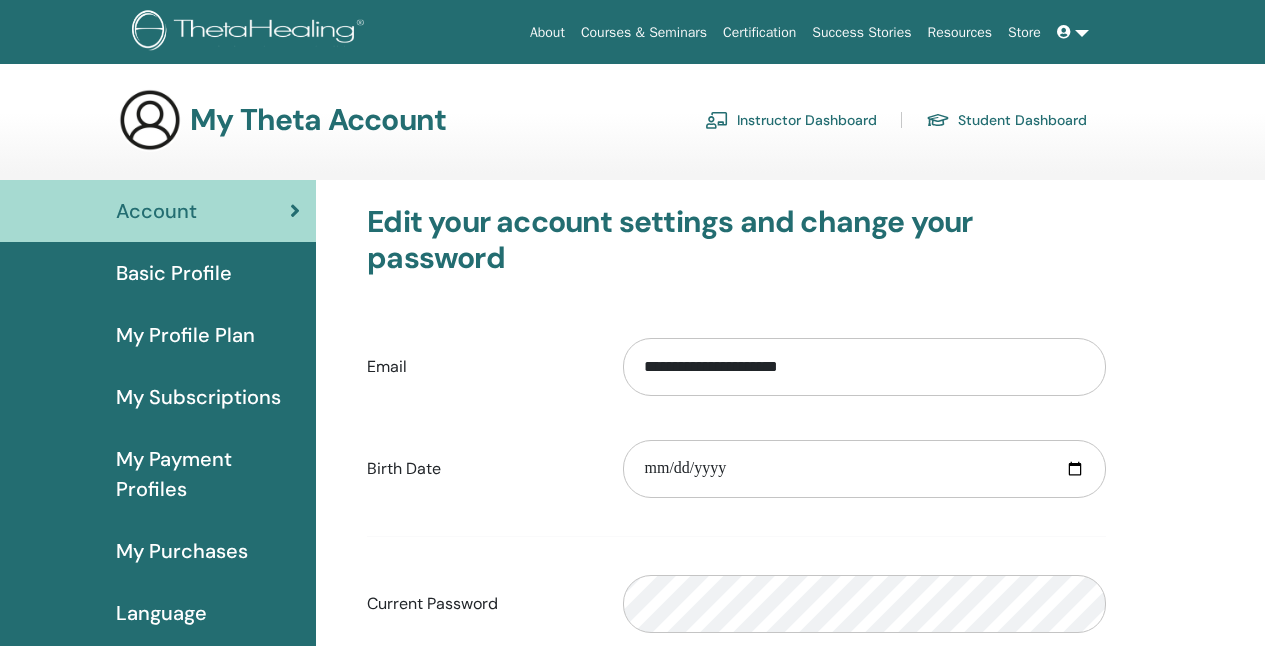 scroll, scrollTop: 0, scrollLeft: 0, axis: both 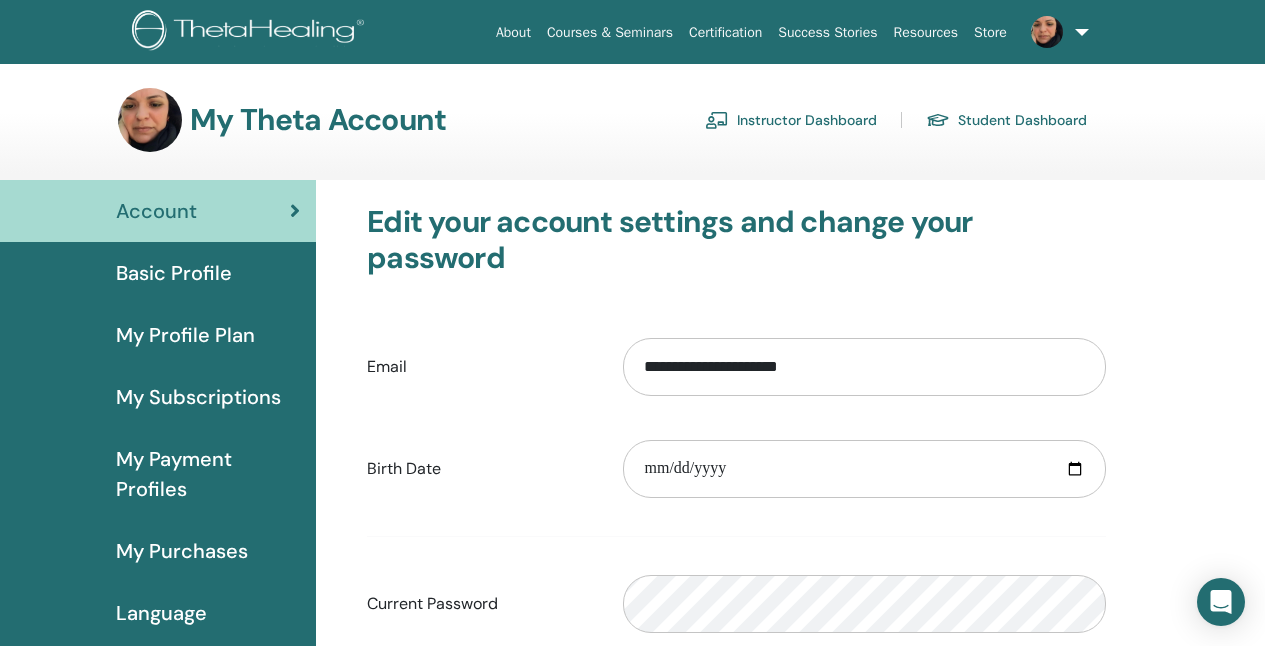 click on "Instructor Dashboard" at bounding box center [791, 120] 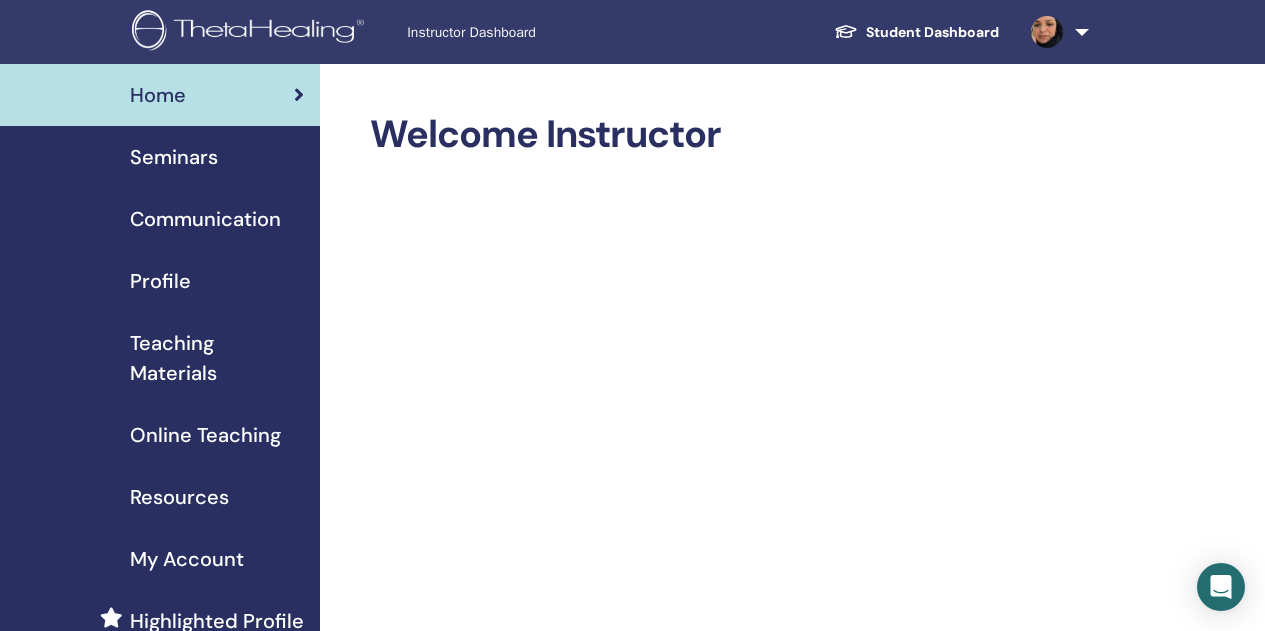 scroll, scrollTop: 0, scrollLeft: 0, axis: both 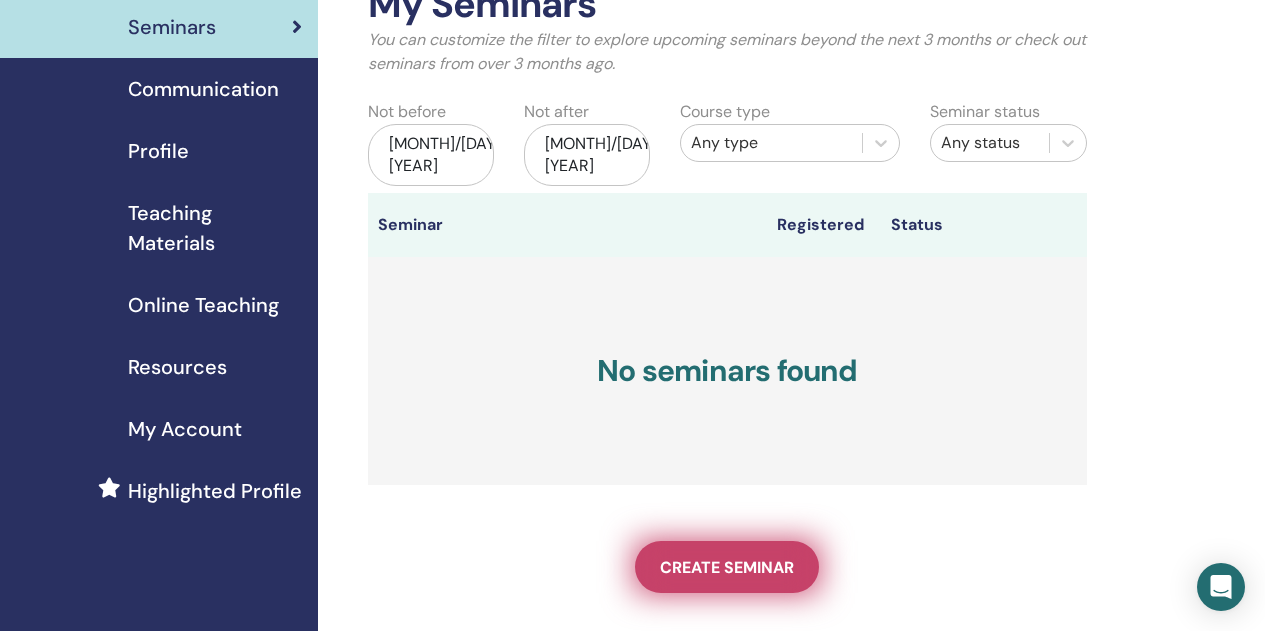 click on "Create seminar" at bounding box center (727, 567) 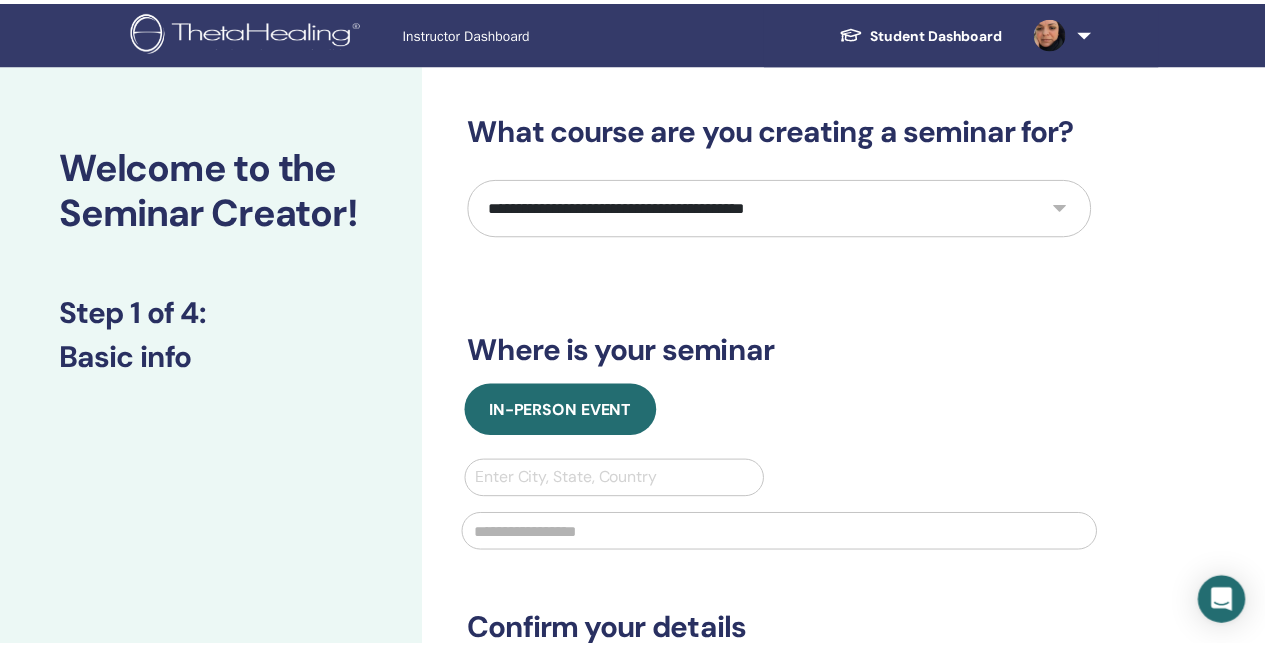 scroll, scrollTop: 0, scrollLeft: 0, axis: both 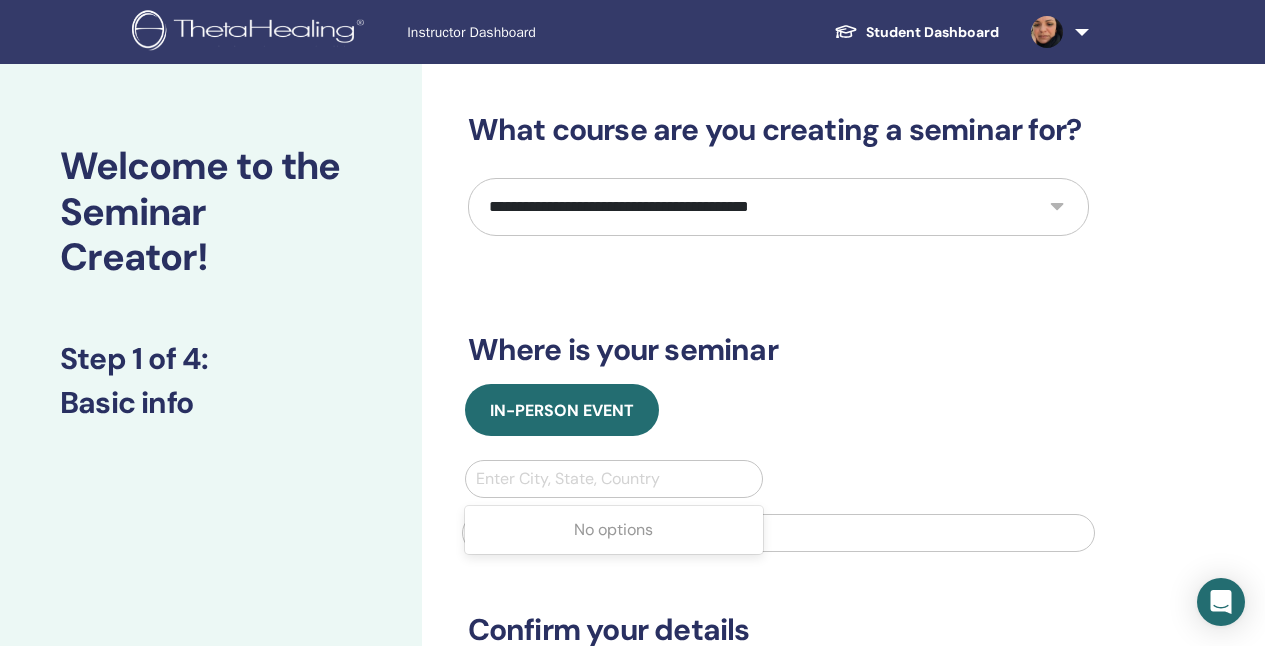 click on "Enter City, State, Country" at bounding box center (614, 479) 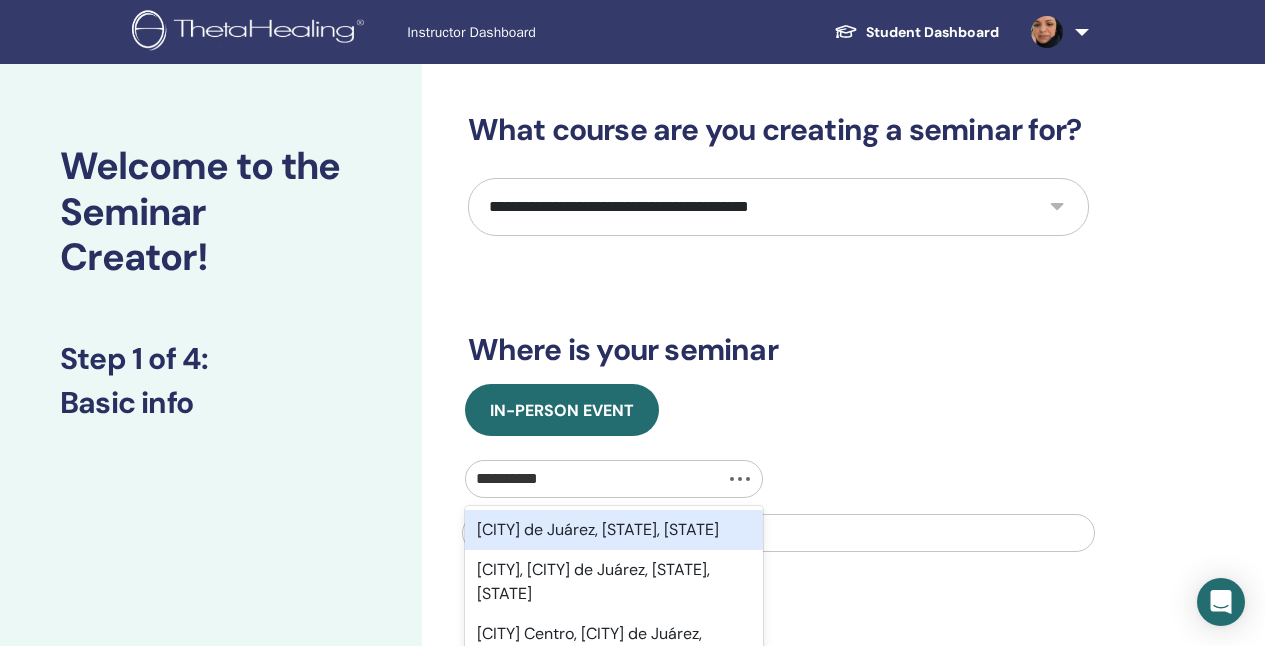 type on "**********" 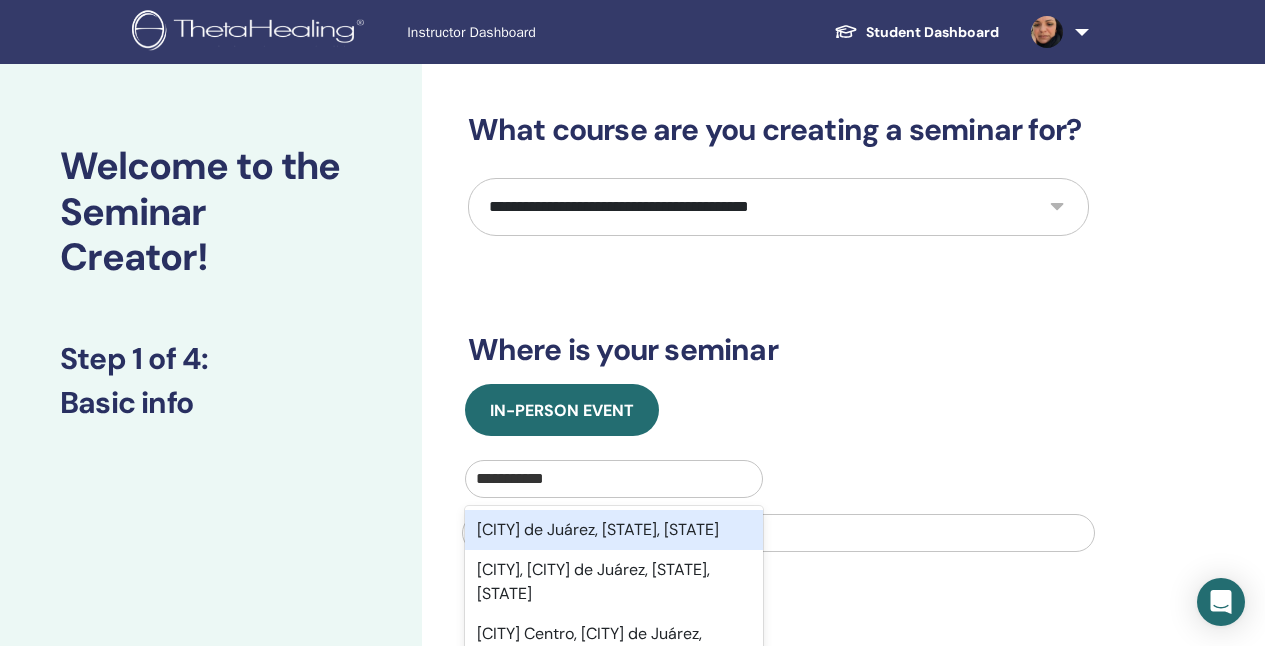 click on "Naucalpan de Juárez, México, MEX" at bounding box center [614, 530] 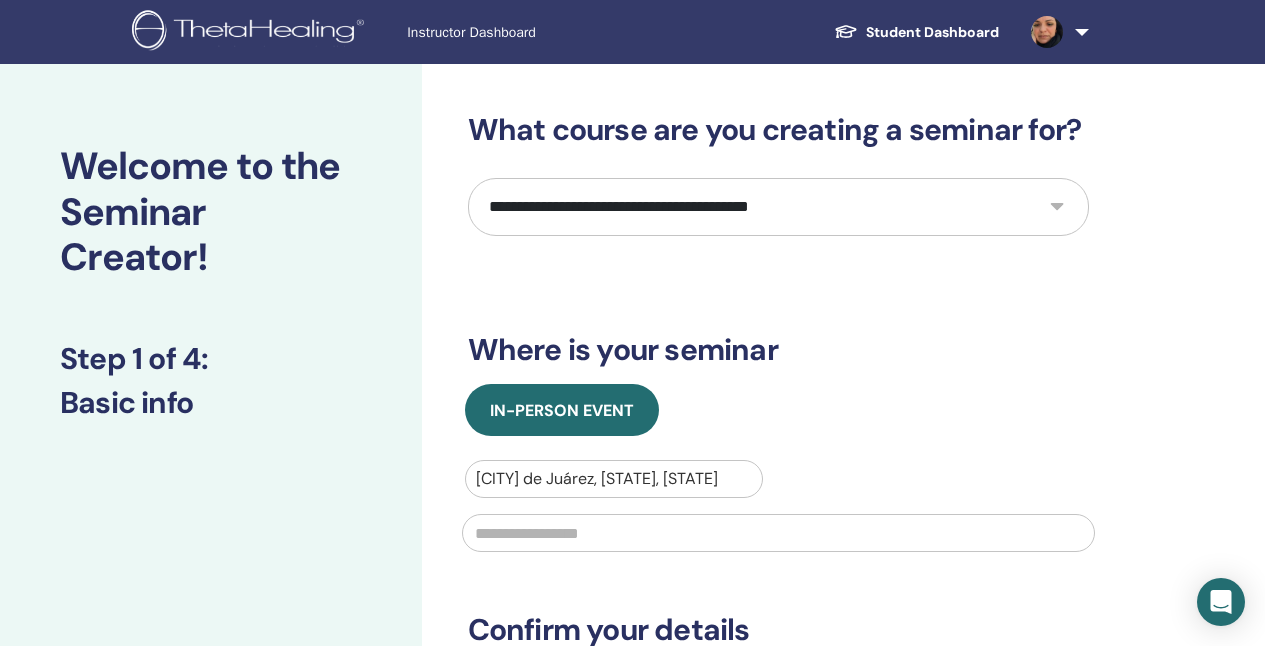 click at bounding box center (778, 533) 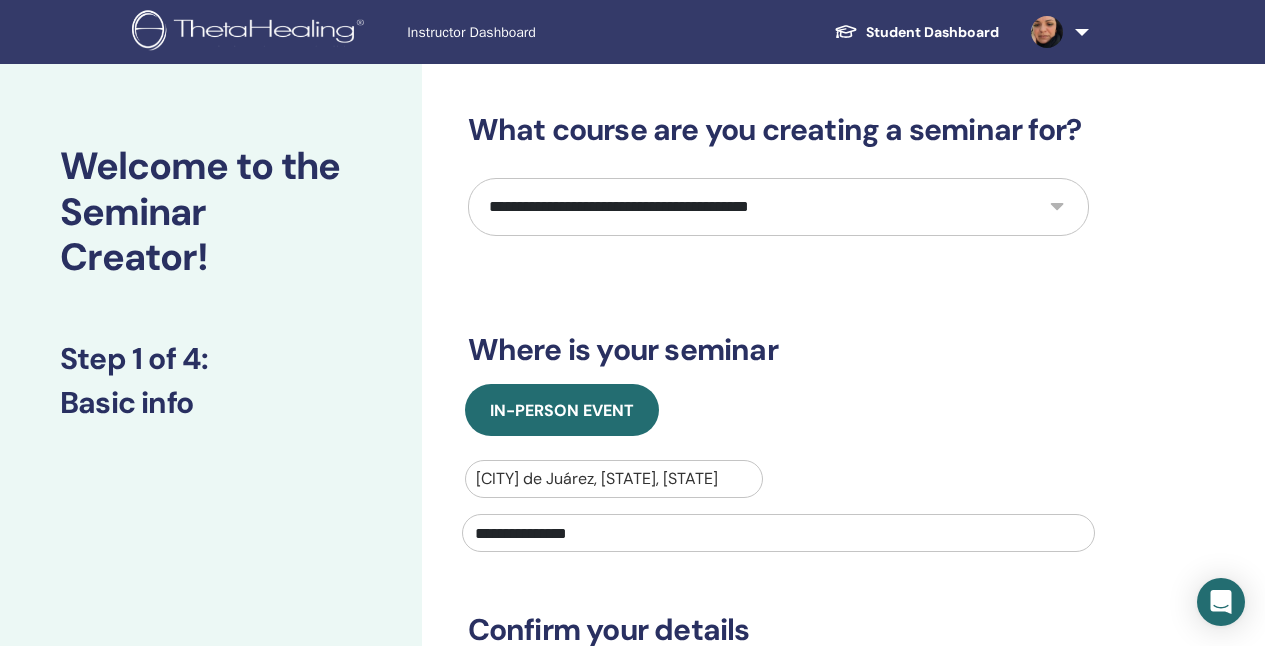 click on "**********" at bounding box center [778, 533] 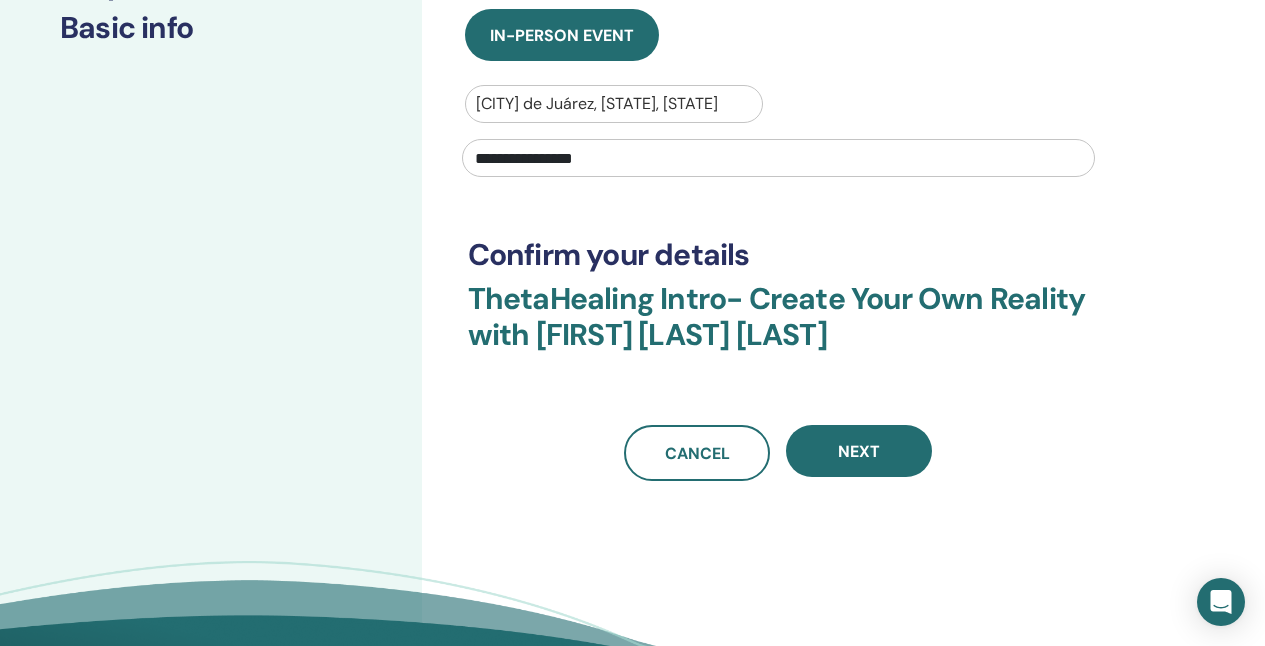 scroll, scrollTop: 377, scrollLeft: 0, axis: vertical 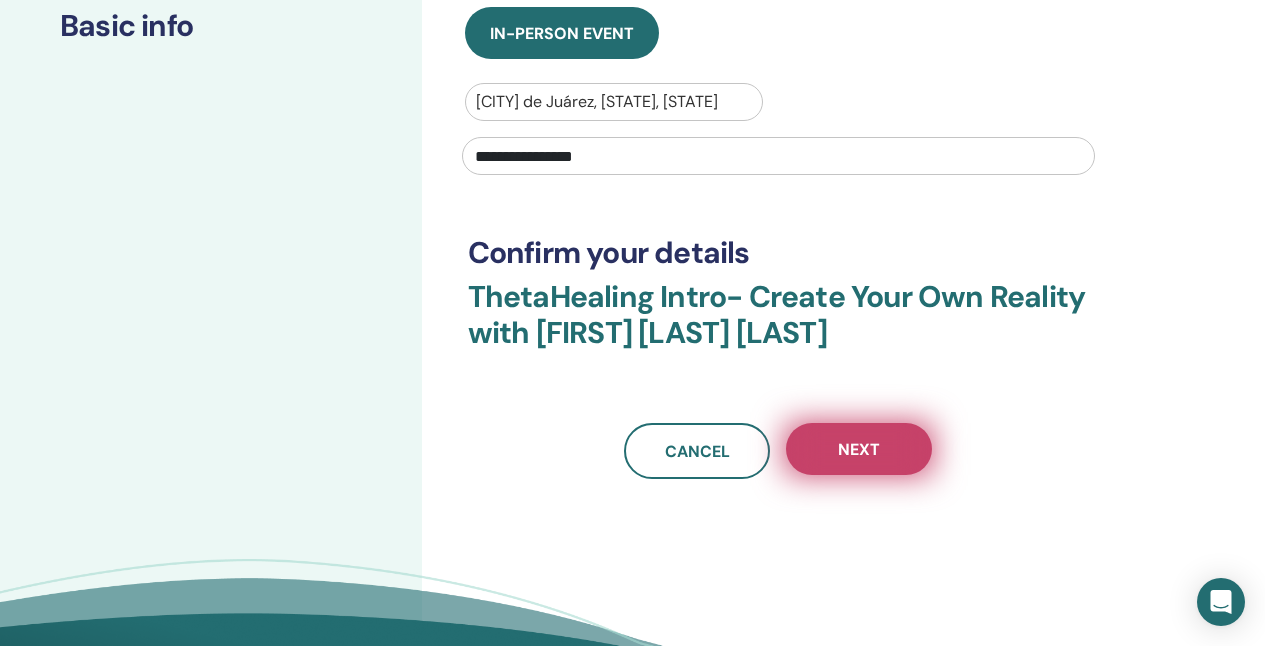 type on "**********" 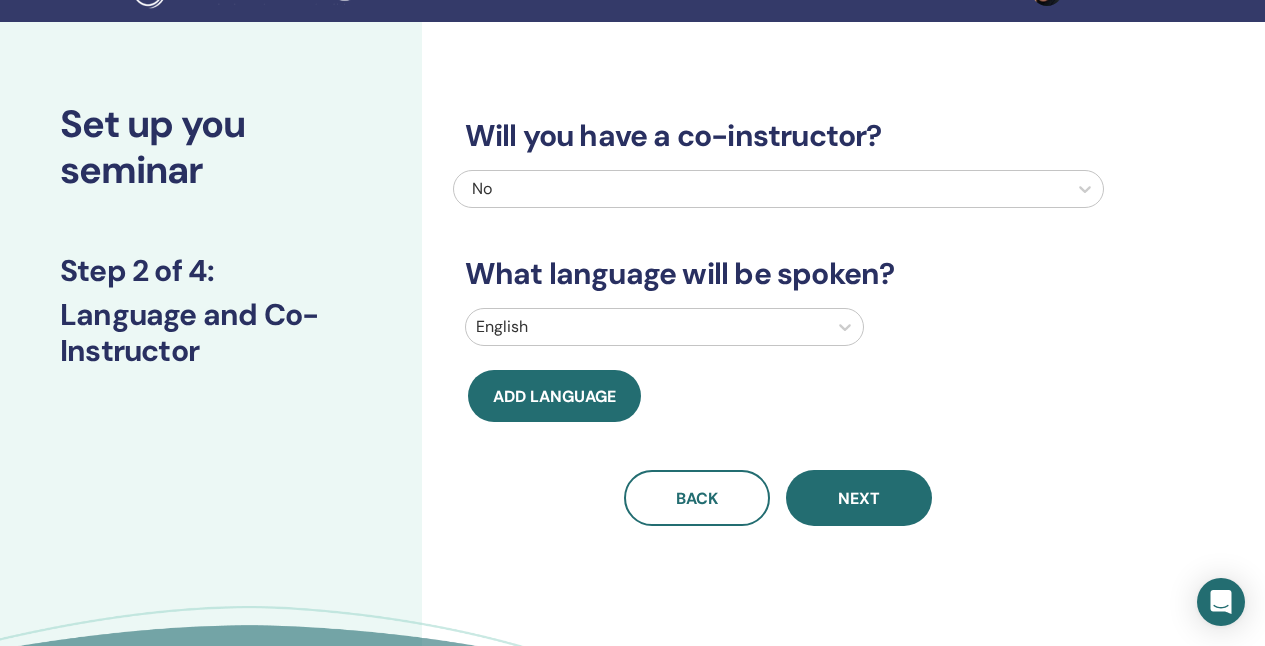 scroll, scrollTop: 14, scrollLeft: 0, axis: vertical 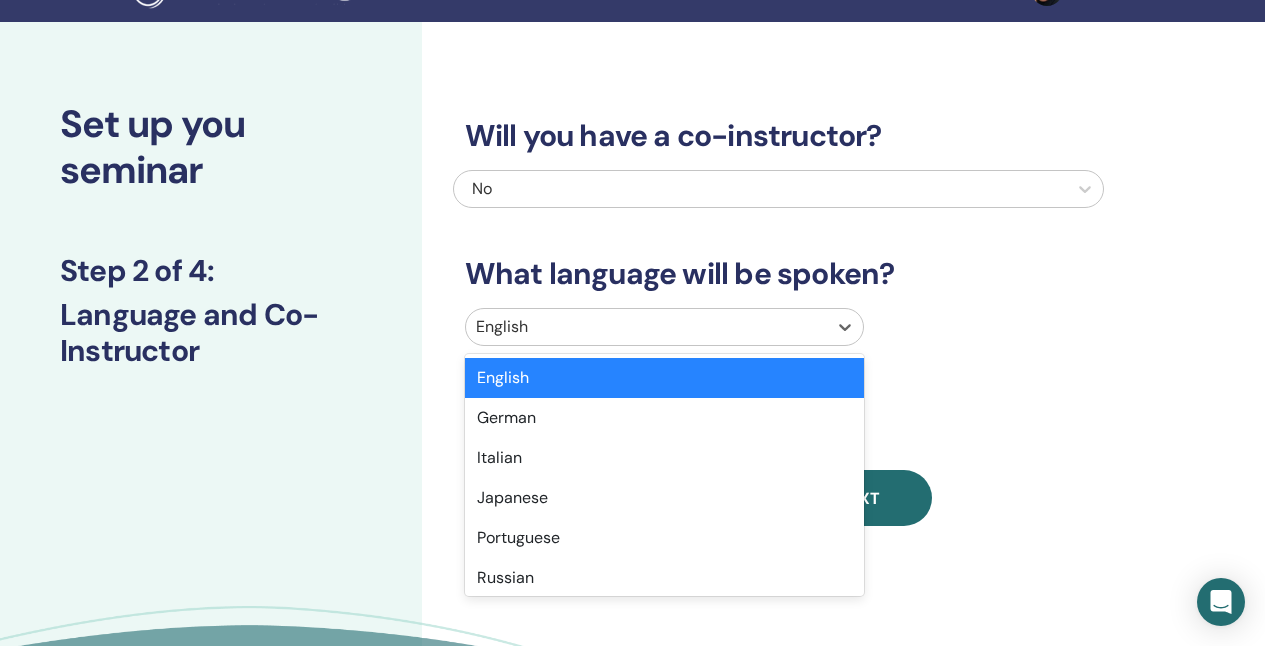 click on "option English selected, 1 of 47. 47 results available. Use Up and Down to choose options, press Enter to select the currently focused option, press Escape to exit the menu, press Tab to select the option and exit the menu. English English German Italian Japanese Portuguese Russian American Sign Language Spanish Arabic Bengali Bosnian Bulgarian Cantonese Croatian Czech Danish Dutch Estonian Finnish French Greek Hebrew Hindi Hungarian Irish Korean Latin Latvian Lebanese Lithuanian Mandarin Chinese Luxembourgish Marathi Norwegian Polish Romanian Serbian Slovak Slovenian Swedish Tamil Telugu Turkish Ukrainian Vietnamese Wu Chinese Persian (Farsi)" at bounding box center (664, 327) 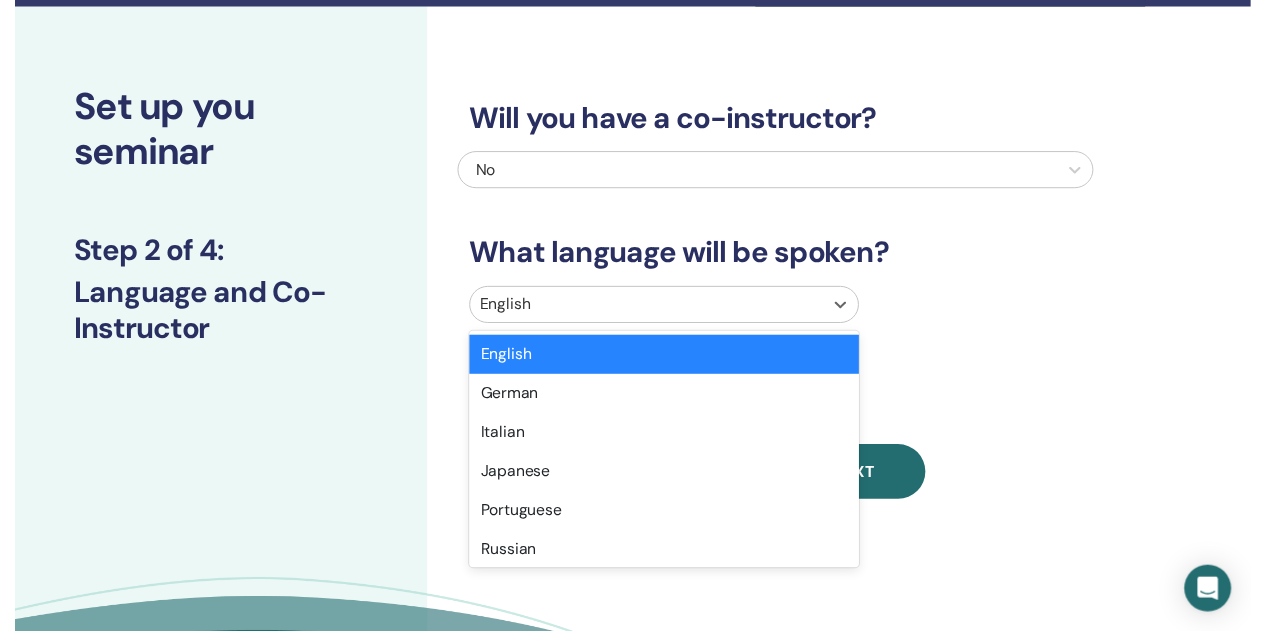scroll, scrollTop: 58, scrollLeft: 0, axis: vertical 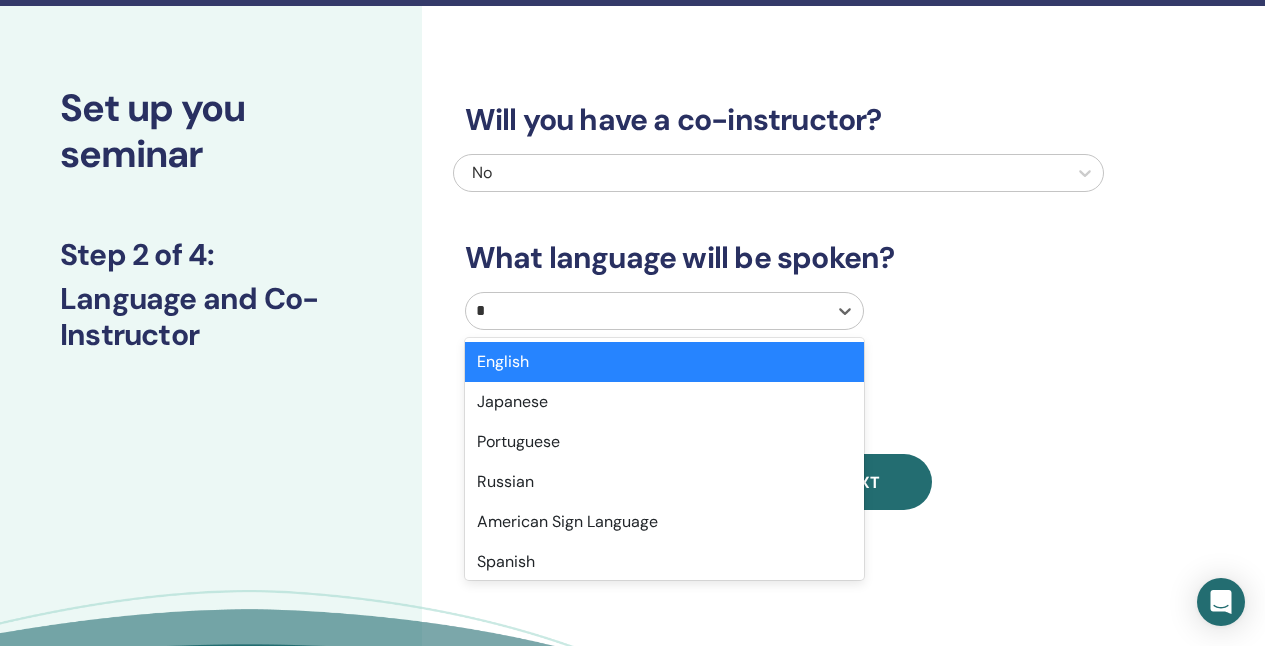 type on "**" 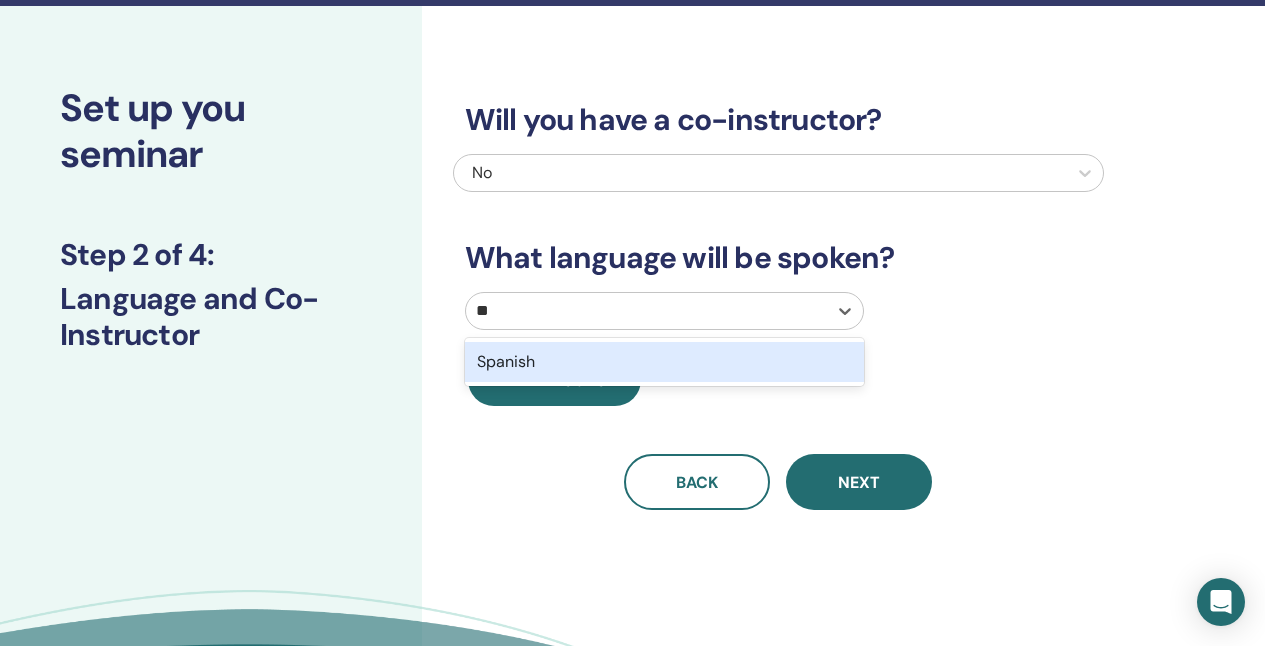 click on "Spanish" at bounding box center [664, 362] 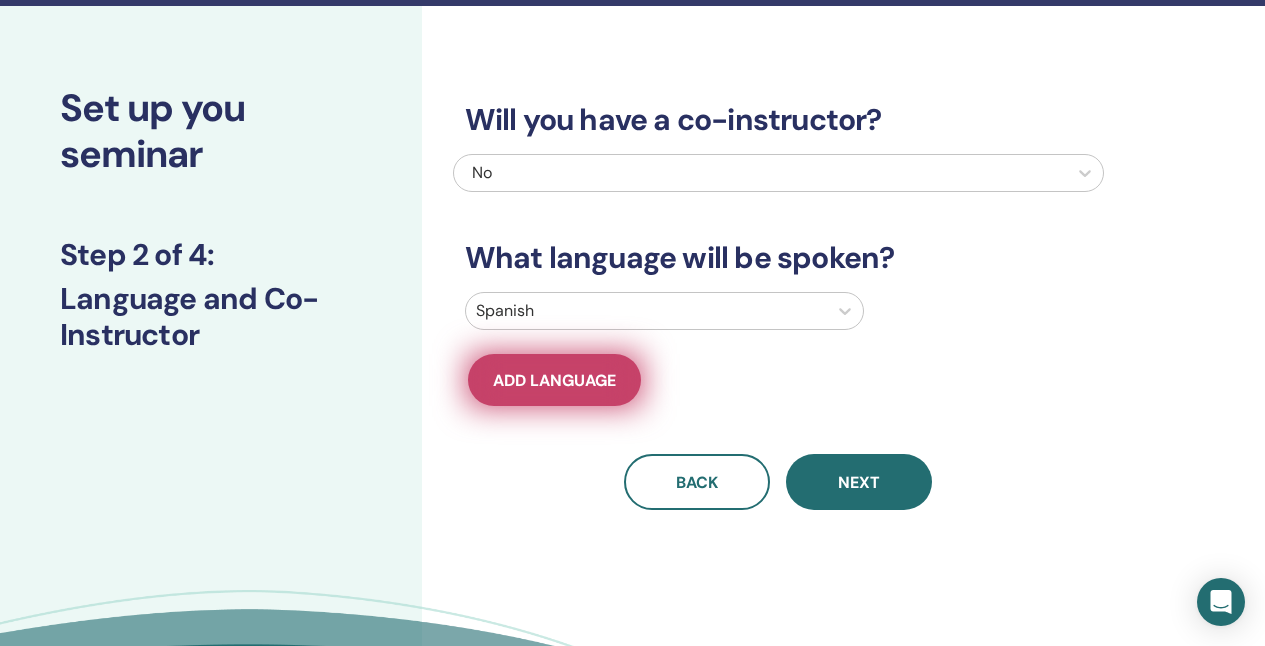 click on "Add language" at bounding box center [554, 380] 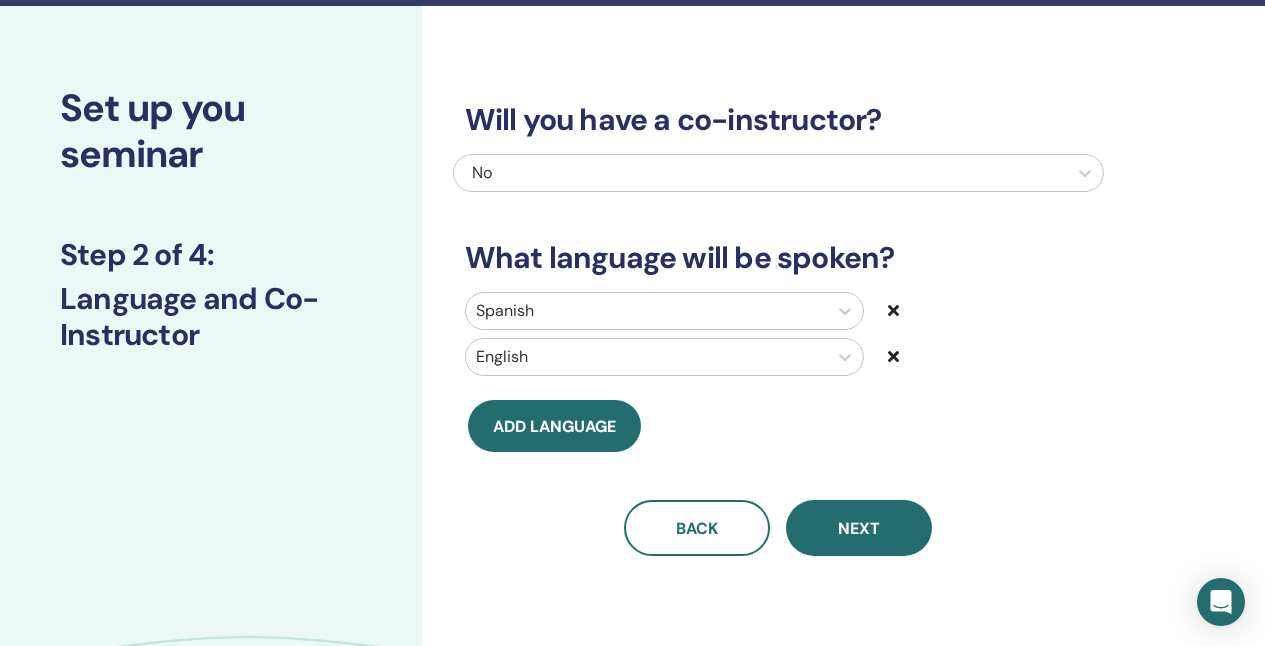 click at bounding box center (893, 356) 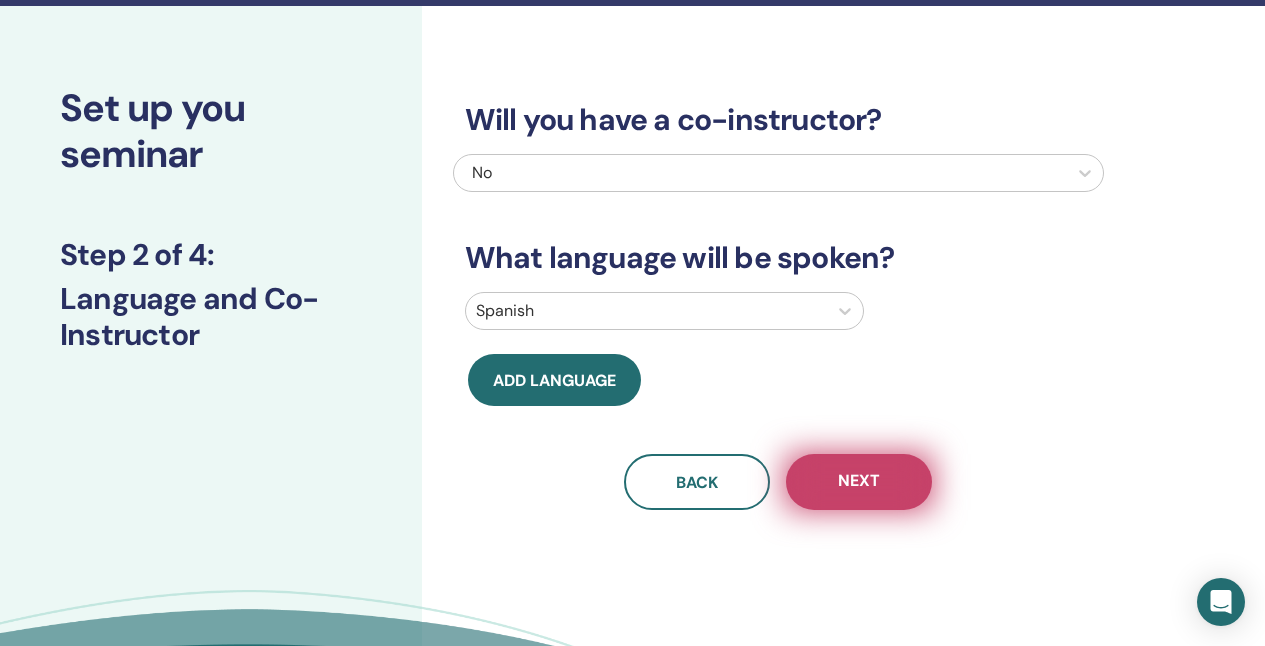 click on "Next" at bounding box center [859, 482] 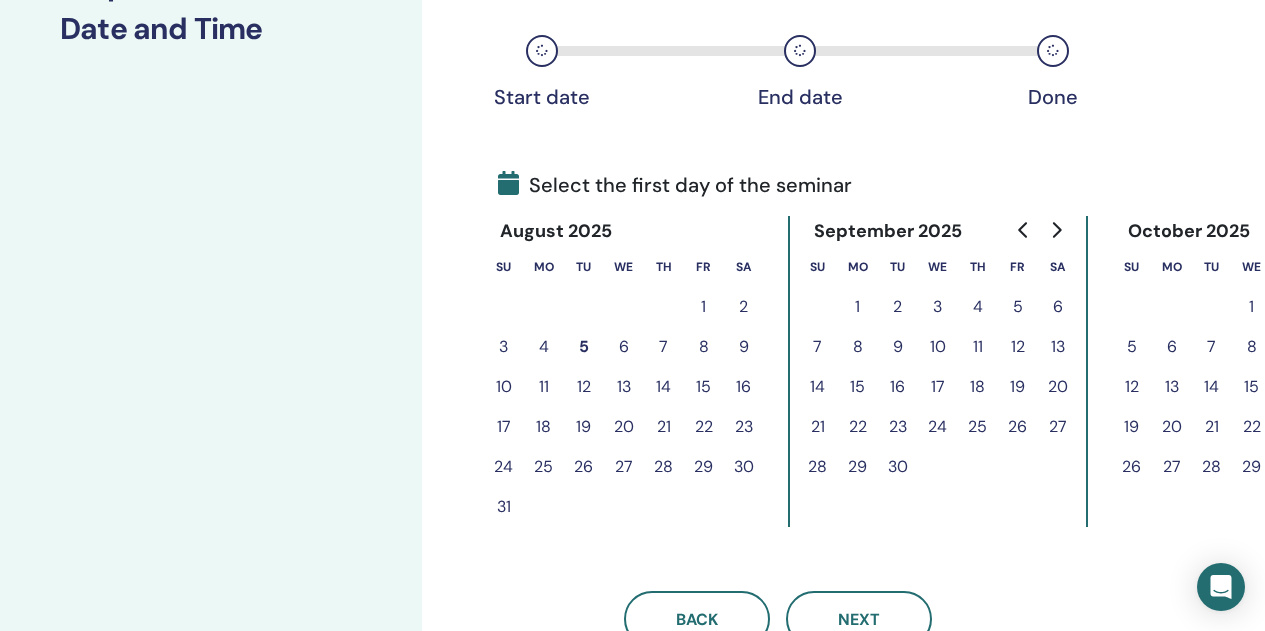 scroll, scrollTop: 329, scrollLeft: 0, axis: vertical 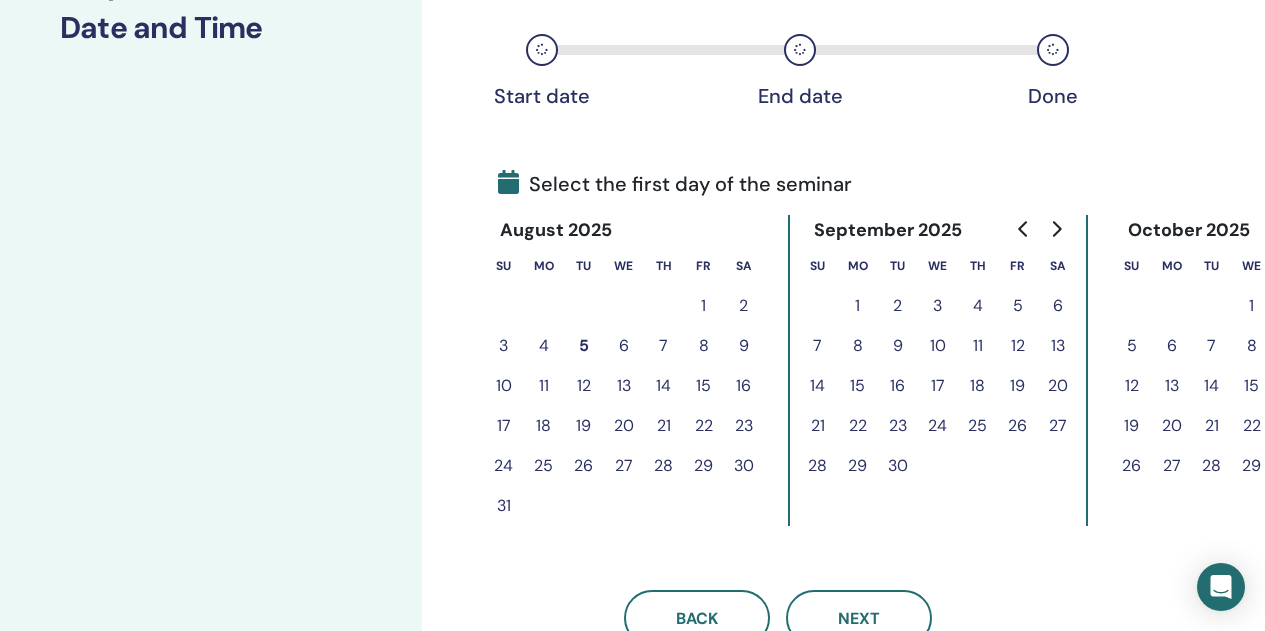 click on "7" at bounding box center [664, 346] 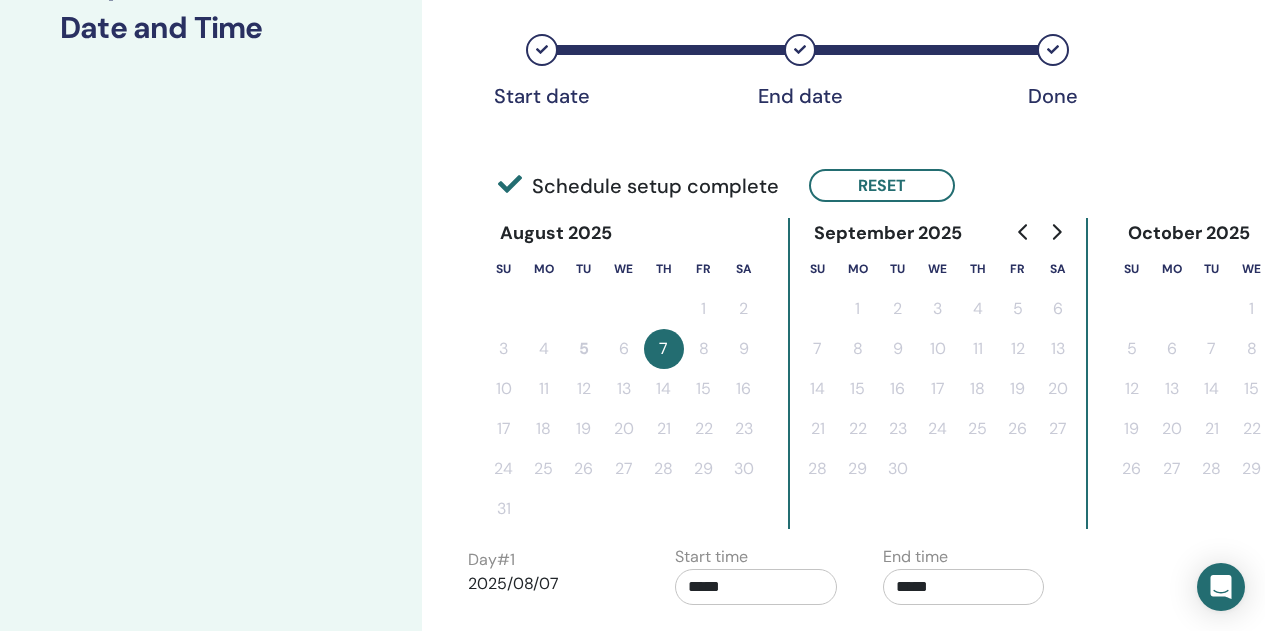 type 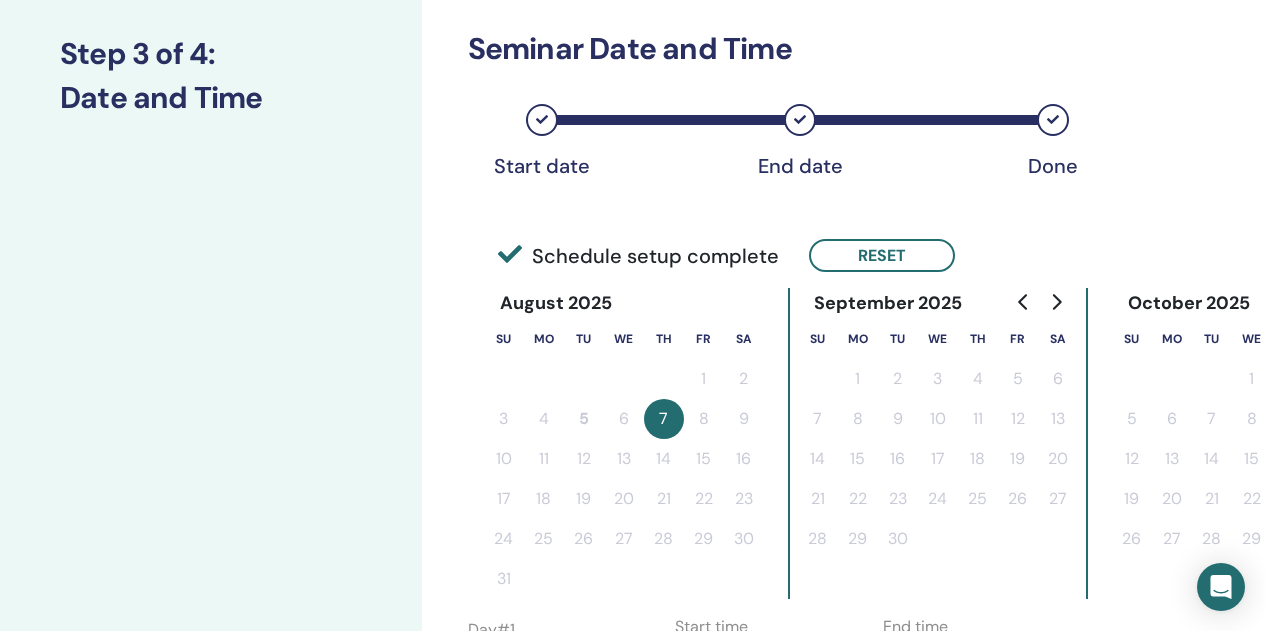 scroll, scrollTop: 265, scrollLeft: 0, axis: vertical 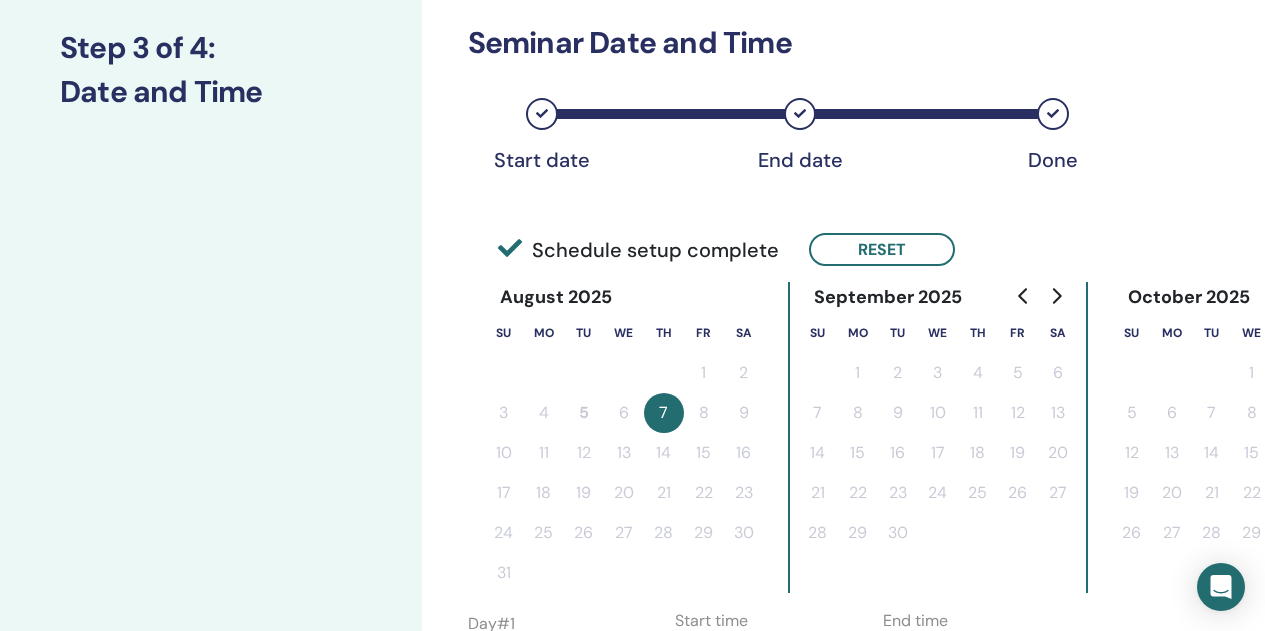 click at bounding box center (800, 114) 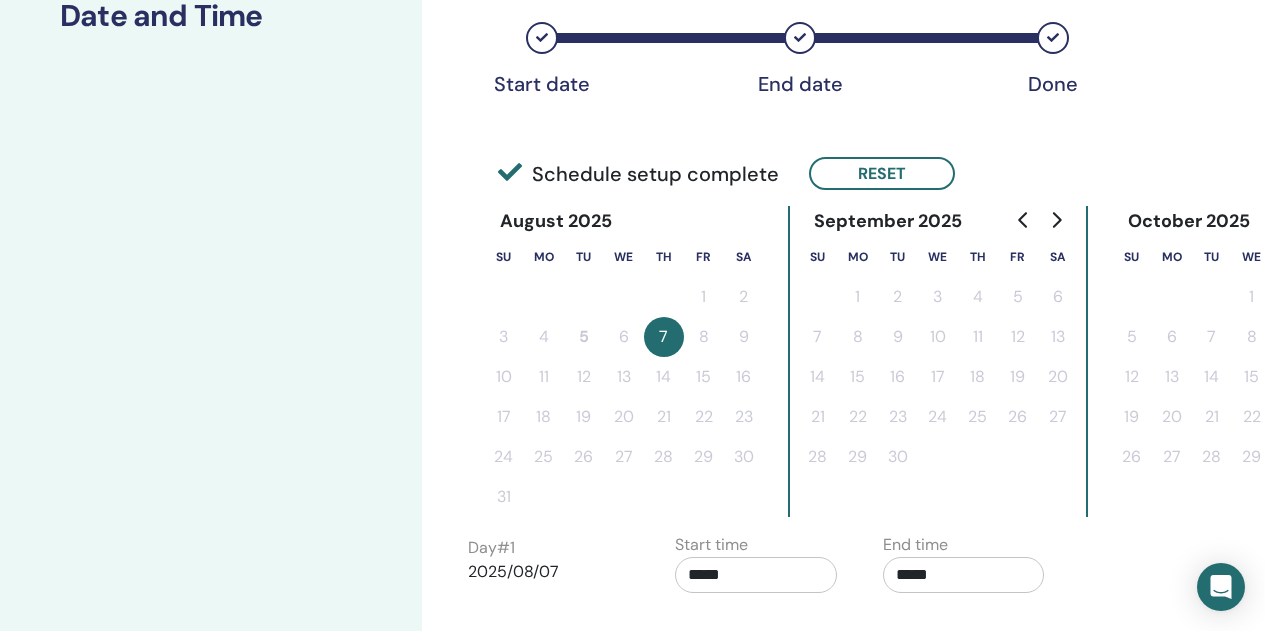 scroll, scrollTop: 328, scrollLeft: 0, axis: vertical 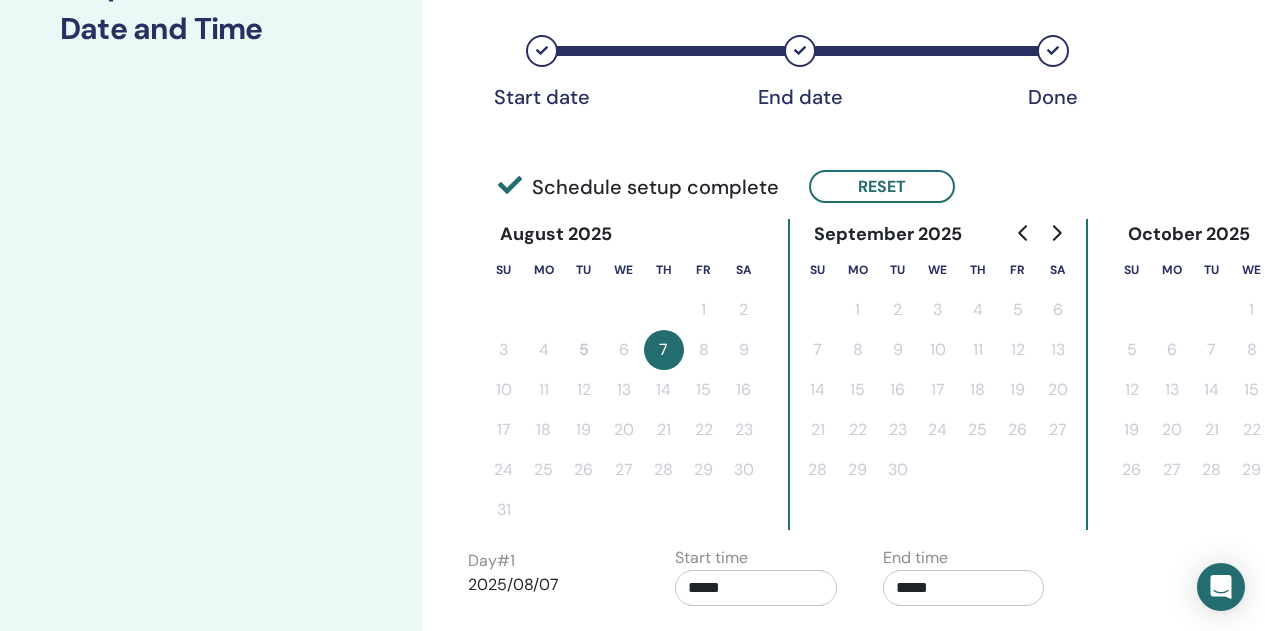 click on "7" at bounding box center (664, 350) 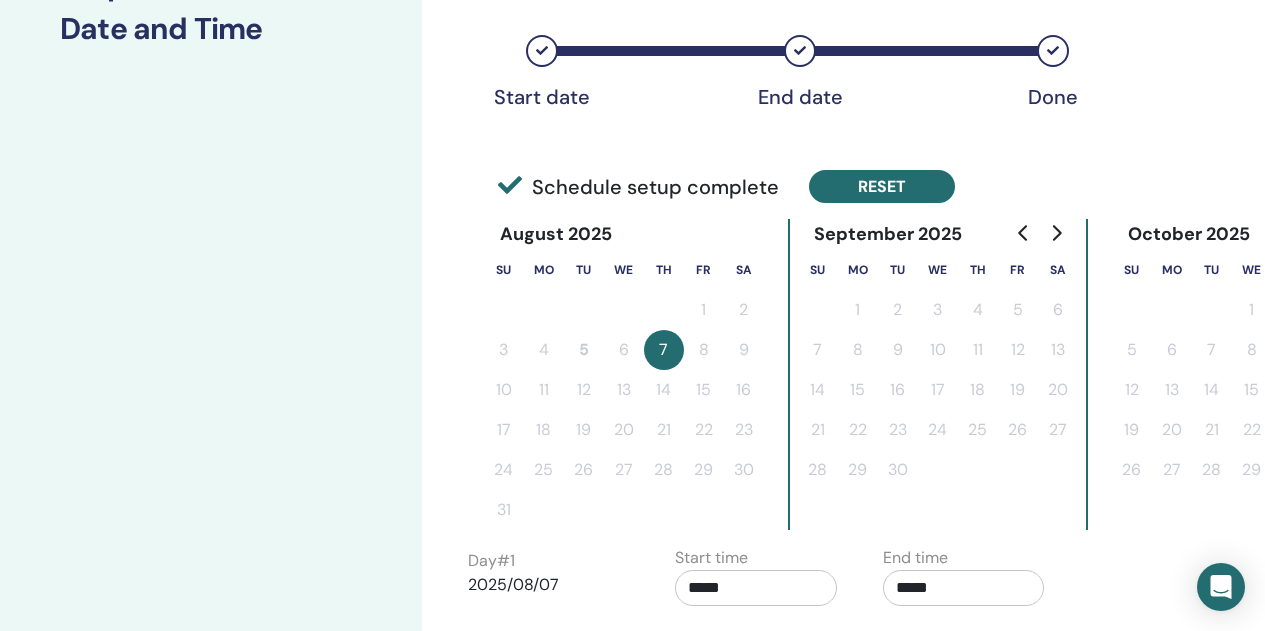 click on "Reset" at bounding box center [882, 186] 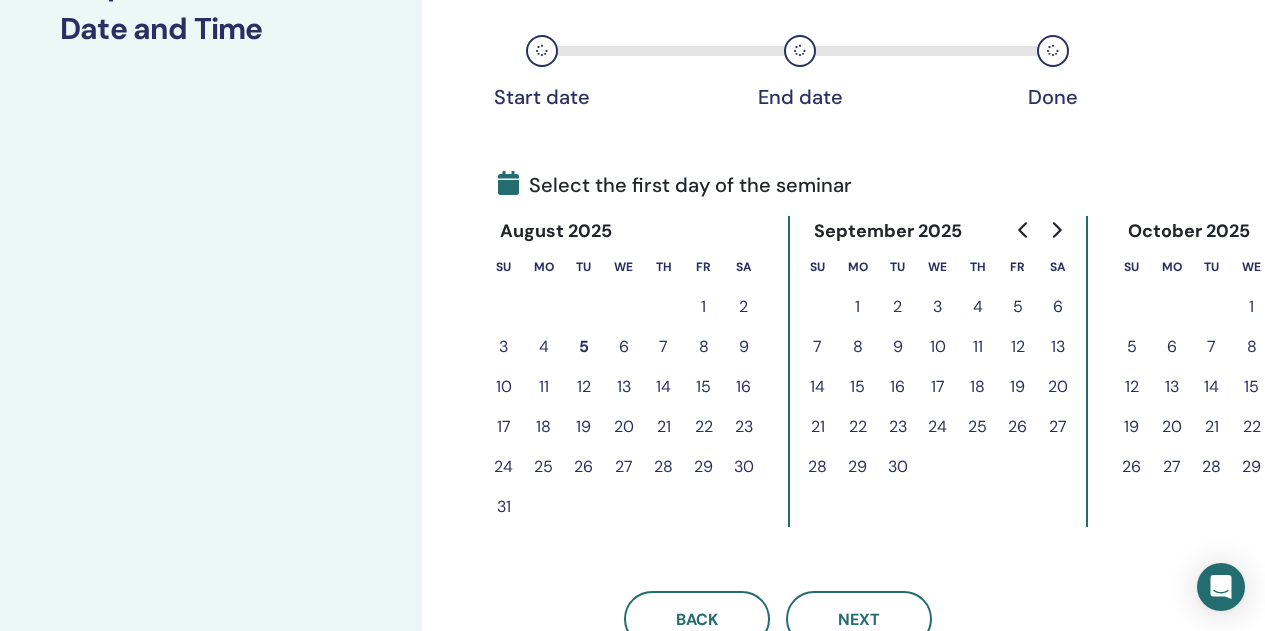 drag, startPoint x: 669, startPoint y: 345, endPoint x: 706, endPoint y: 345, distance: 37 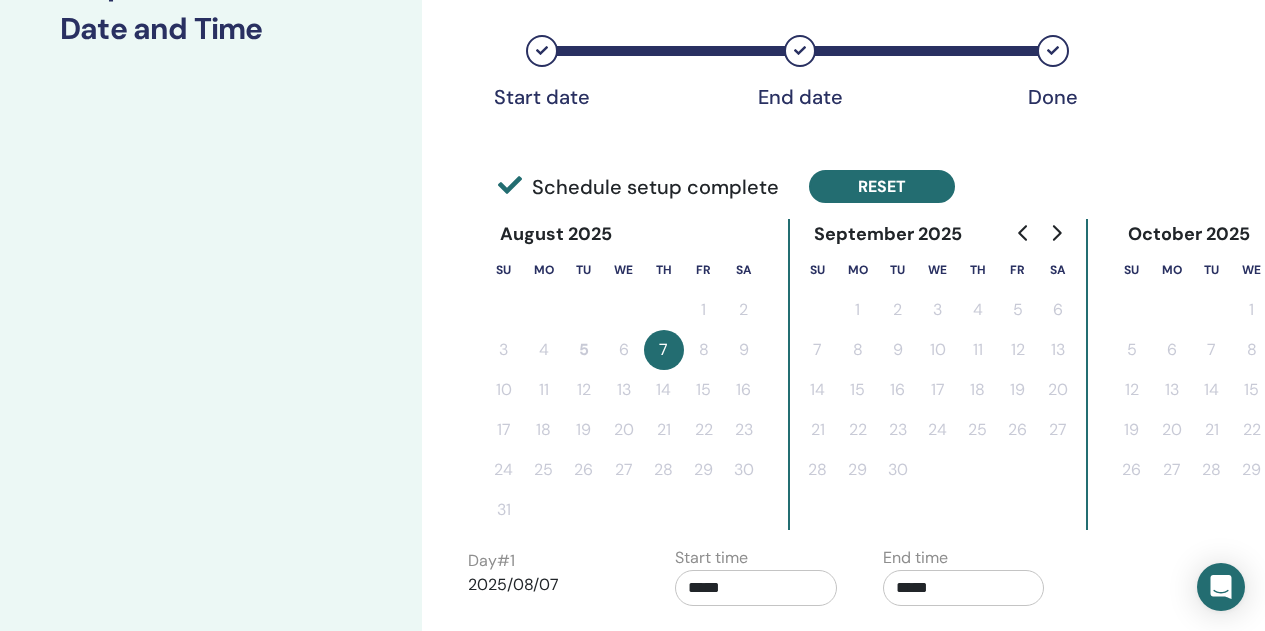 click on "Reset" at bounding box center (882, 186) 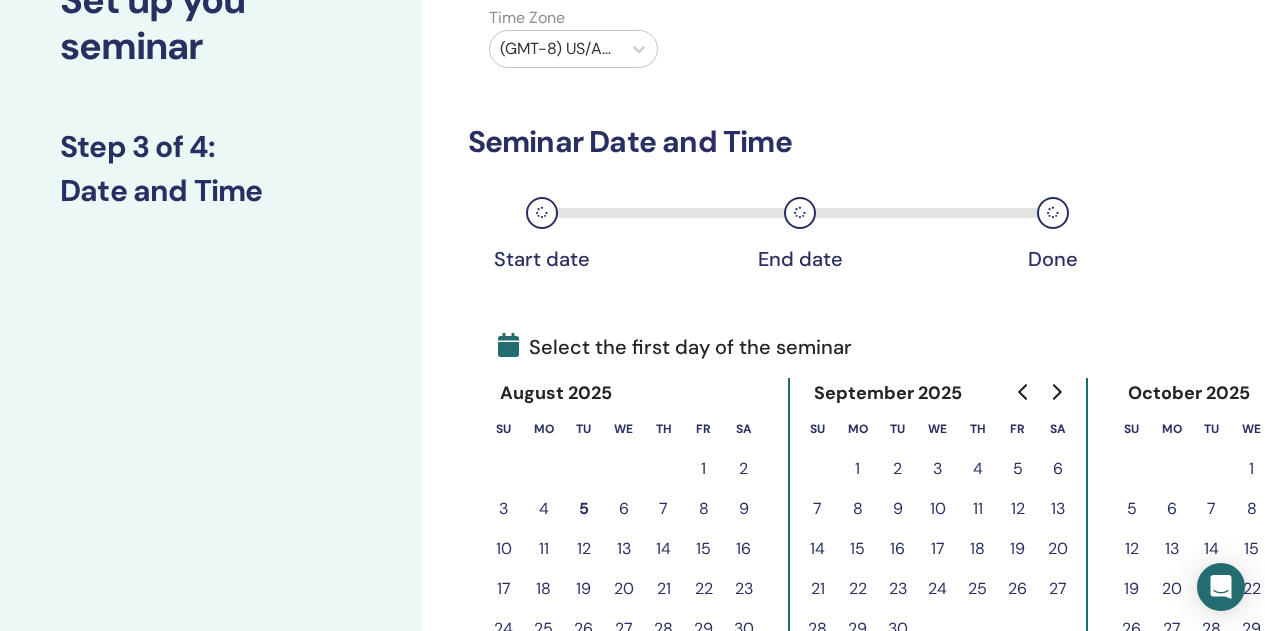 scroll, scrollTop: 140, scrollLeft: 0, axis: vertical 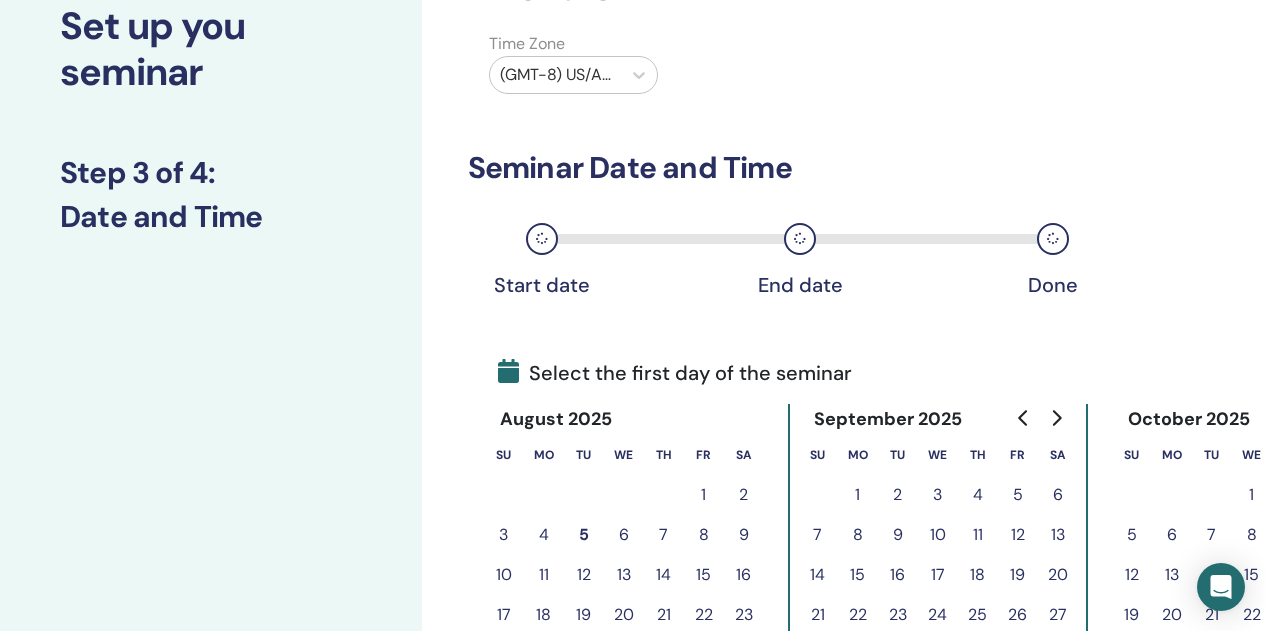 click at bounding box center (542, 239) 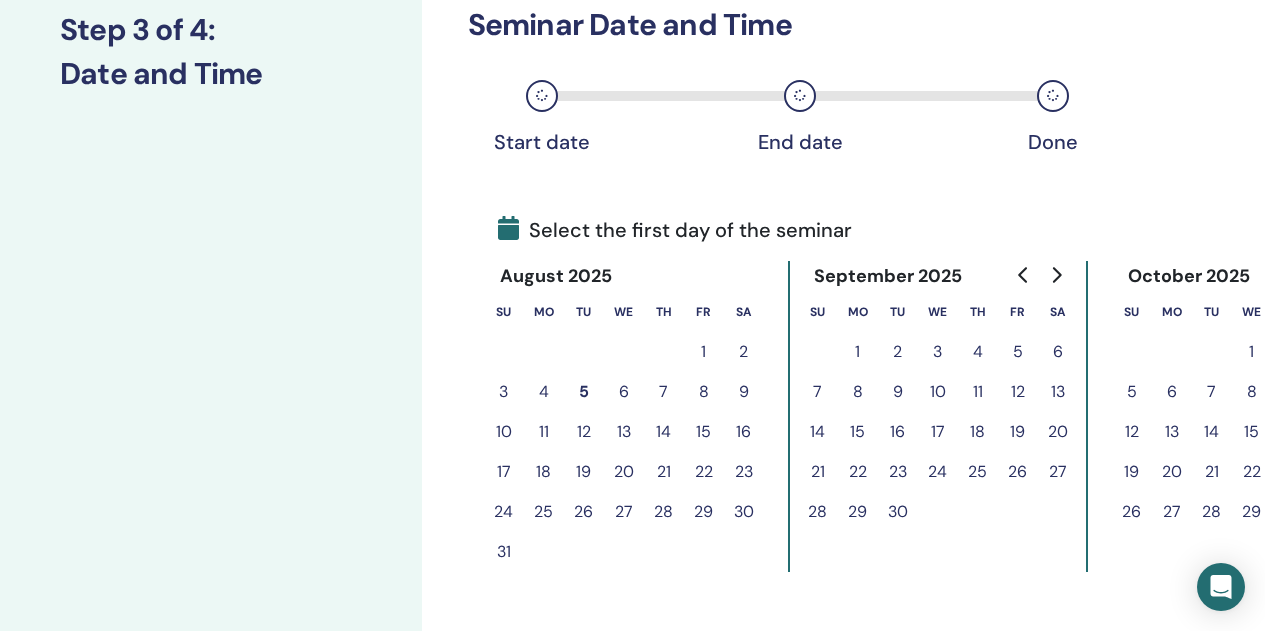 scroll, scrollTop: 295, scrollLeft: 0, axis: vertical 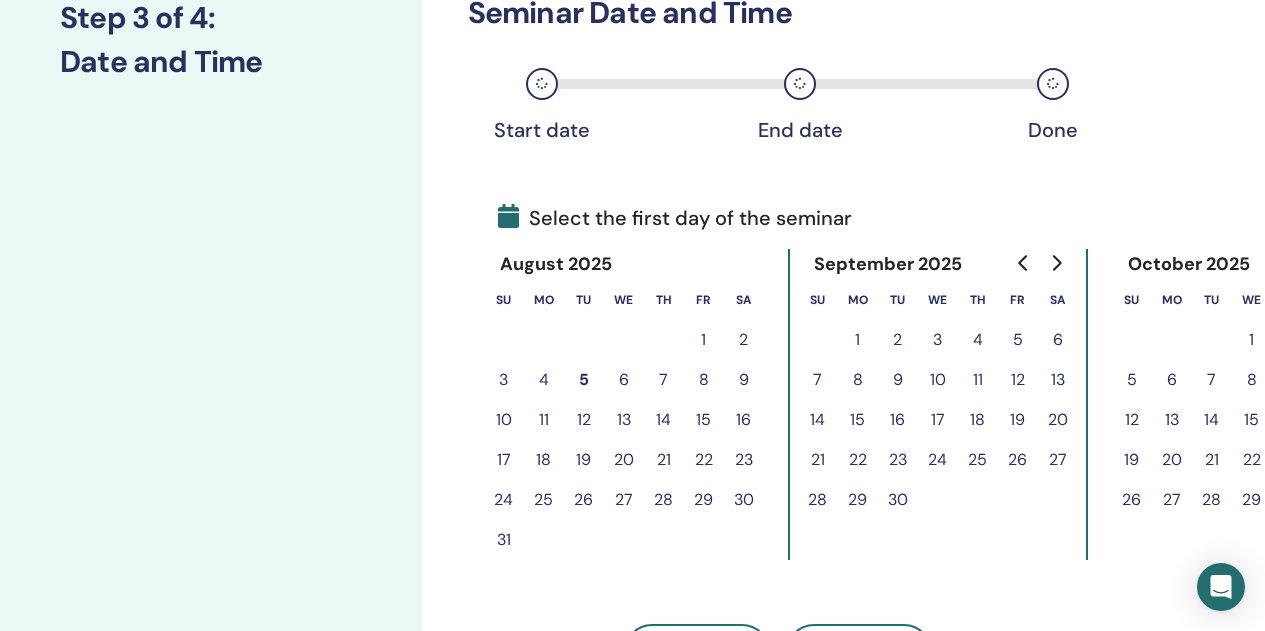 drag, startPoint x: 663, startPoint y: 382, endPoint x: 737, endPoint y: 386, distance: 74.10803 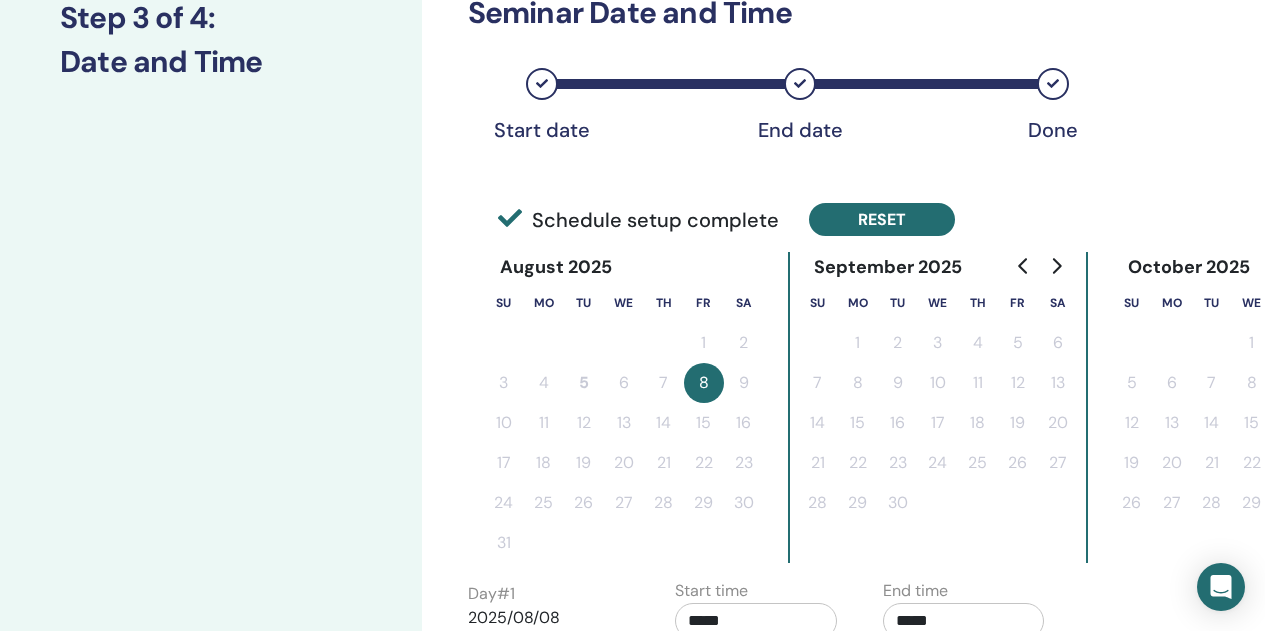 click on "Reset" at bounding box center (882, 219) 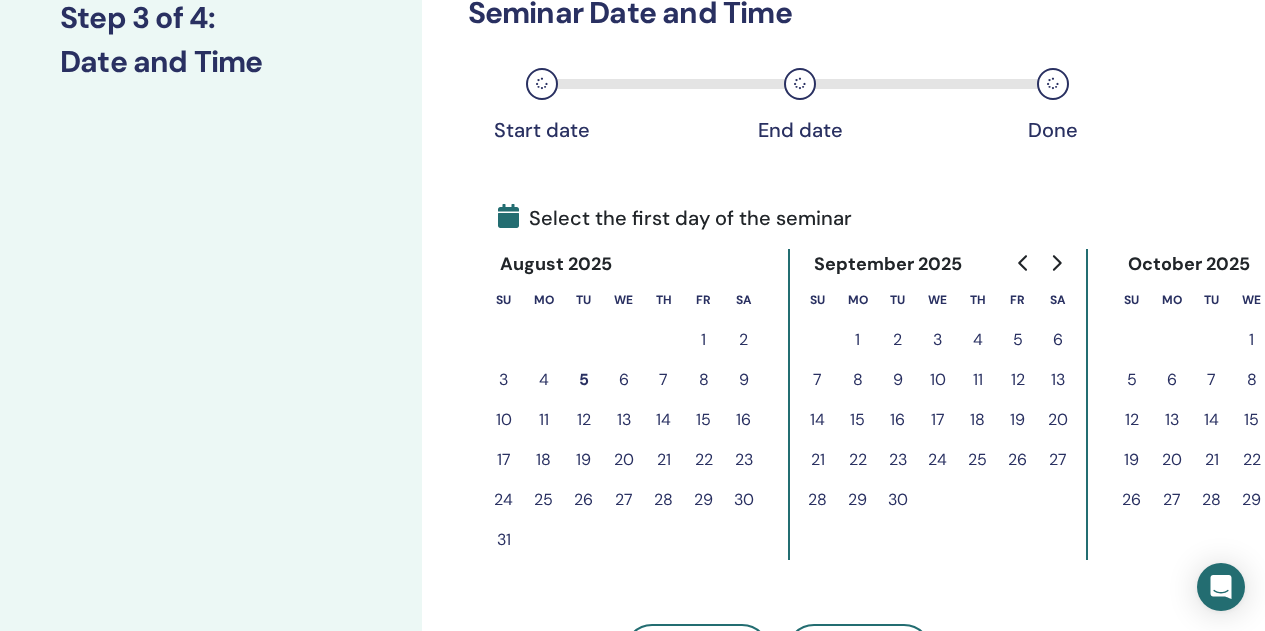 click at bounding box center [508, 216] 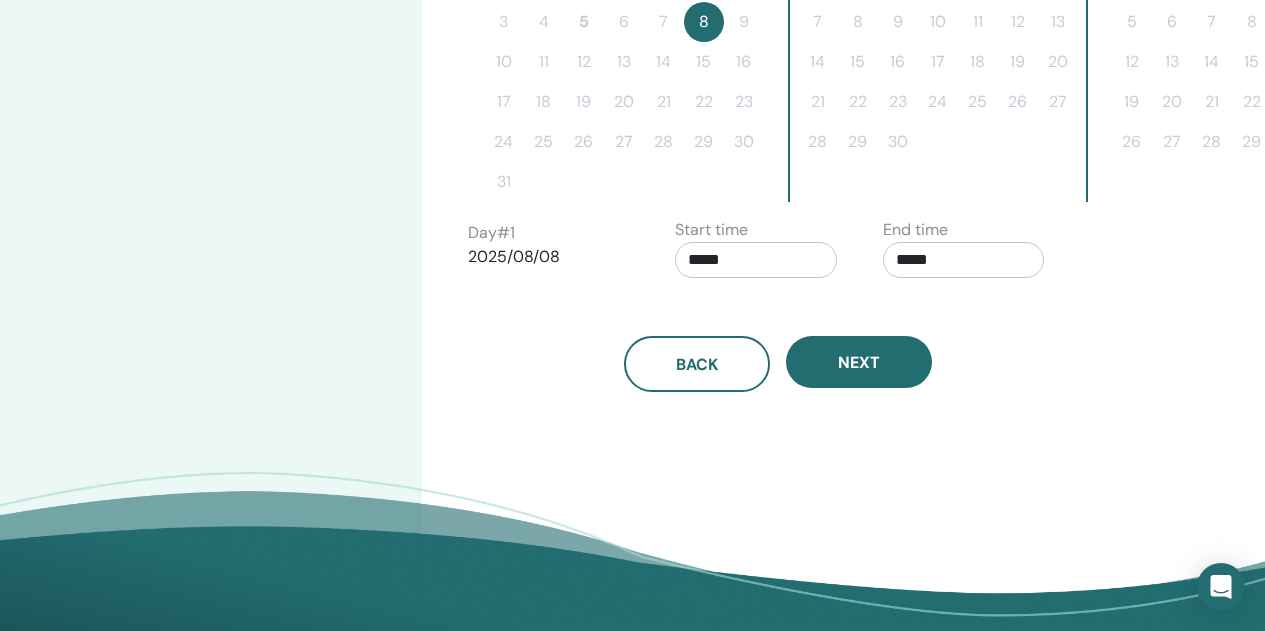 scroll, scrollTop: 657, scrollLeft: 0, axis: vertical 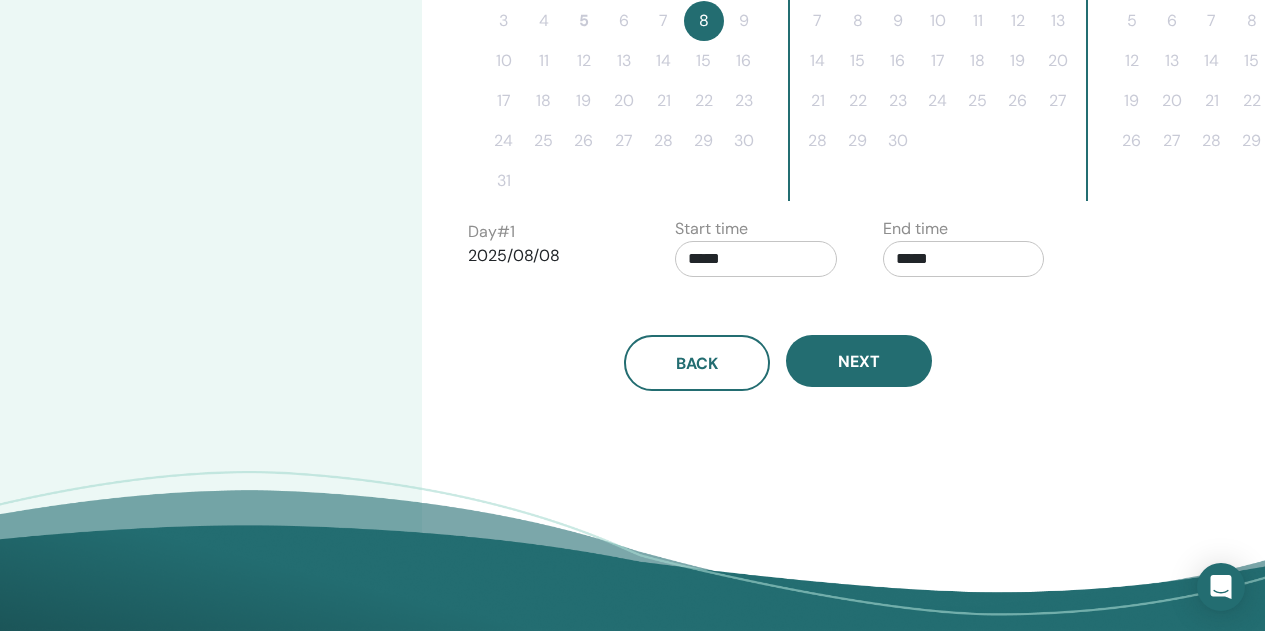 click on "*****" at bounding box center [756, 259] 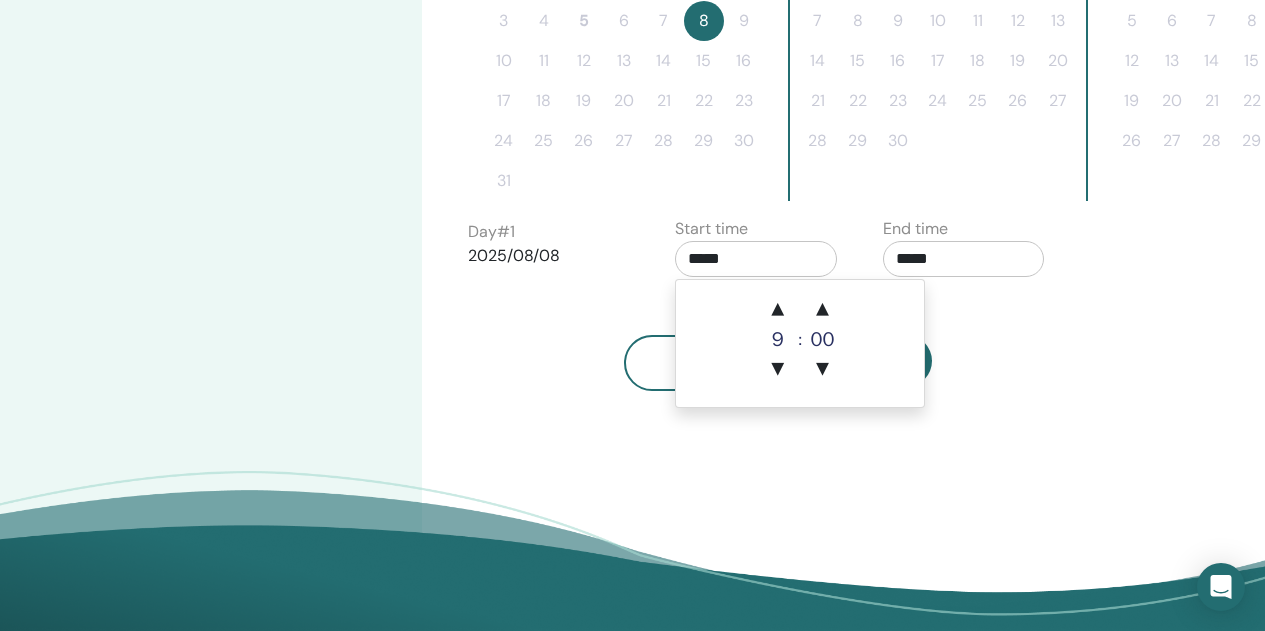 click on "*****" at bounding box center (964, 259) 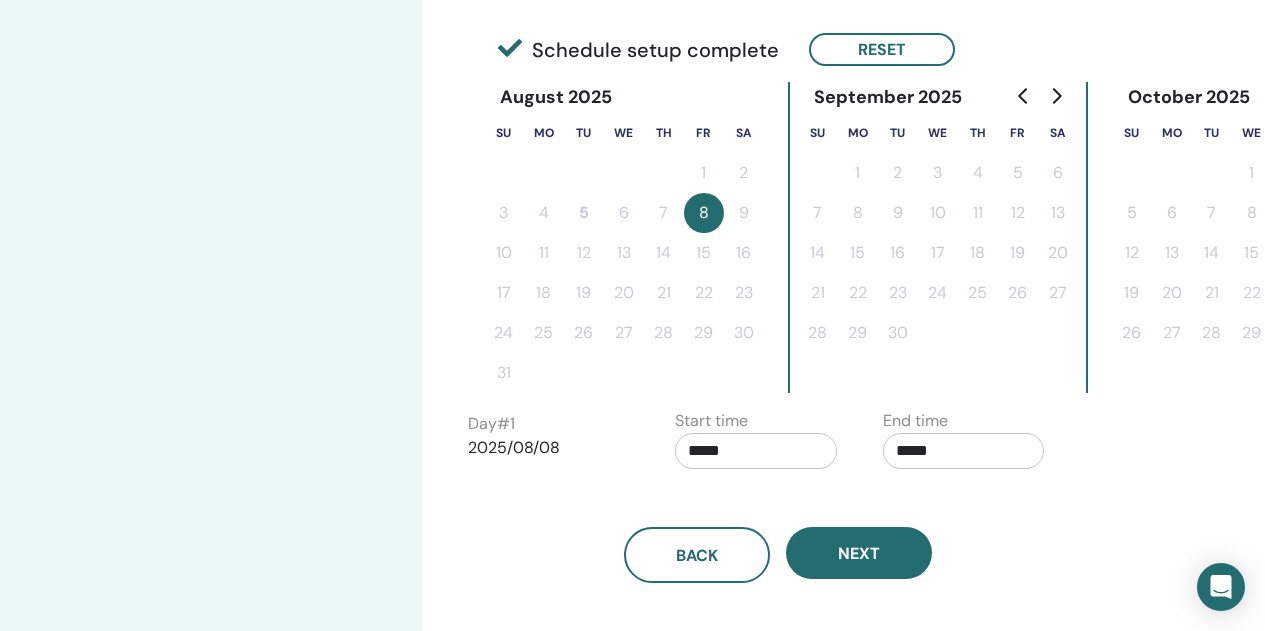 scroll, scrollTop: 491, scrollLeft: 0, axis: vertical 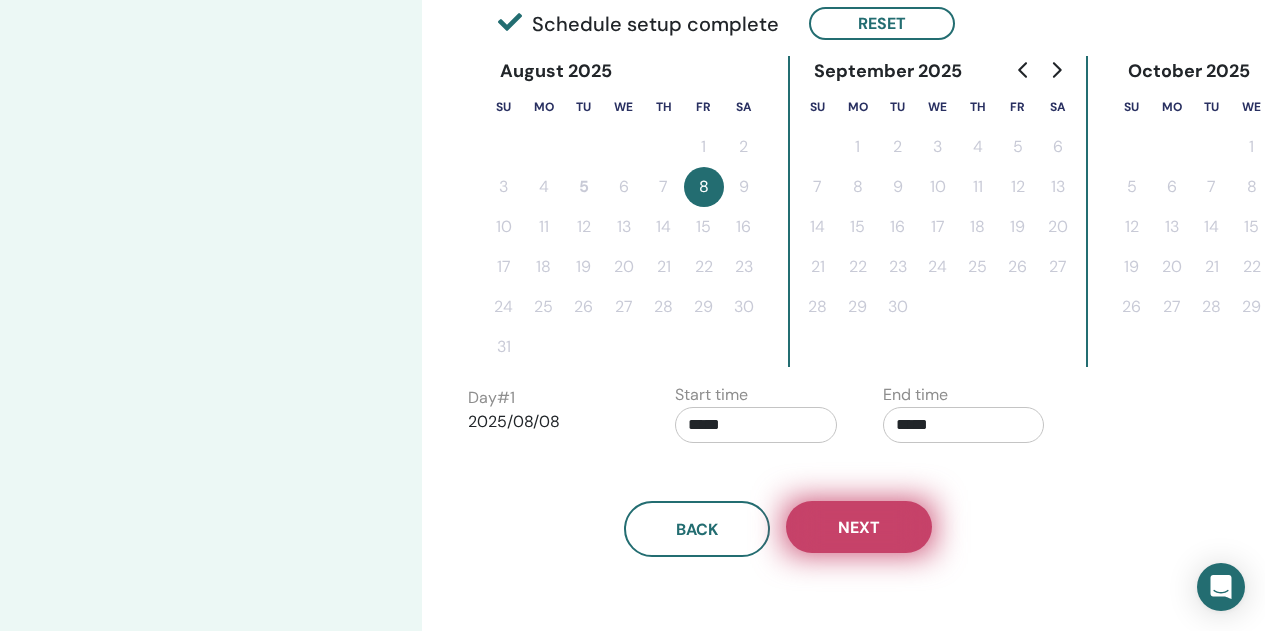 click on "Next" at bounding box center (859, 527) 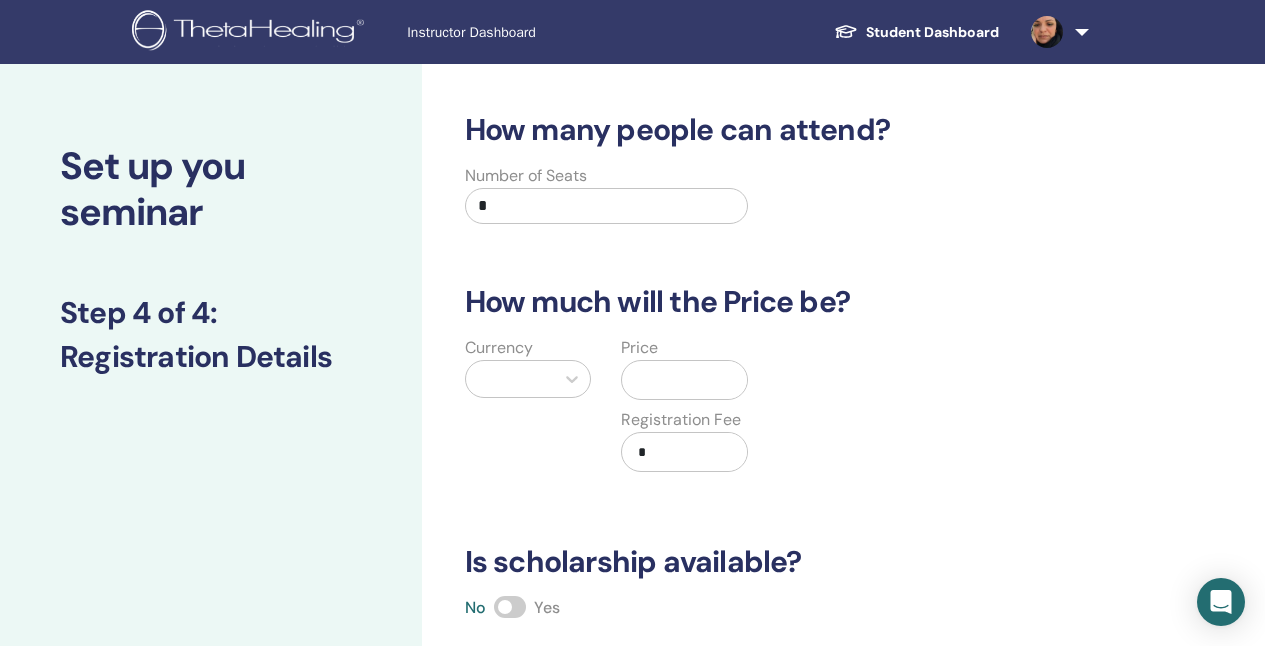 scroll, scrollTop: 0, scrollLeft: 0, axis: both 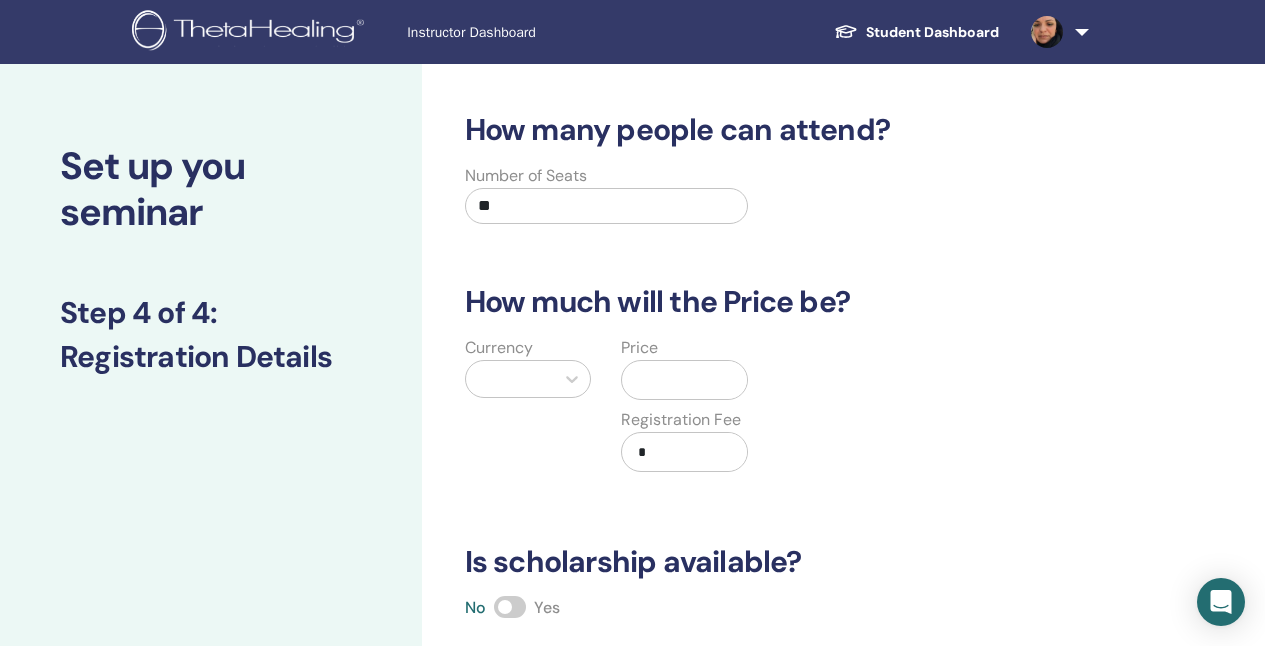 type on "**" 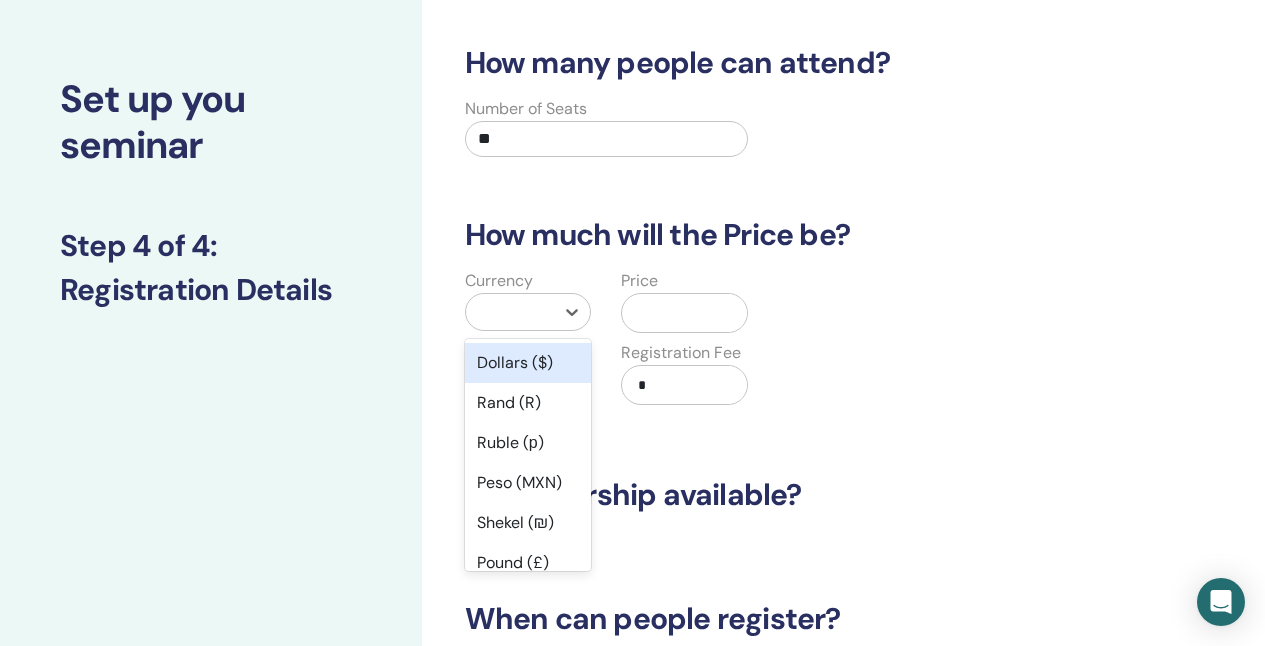 scroll, scrollTop: 68, scrollLeft: 0, axis: vertical 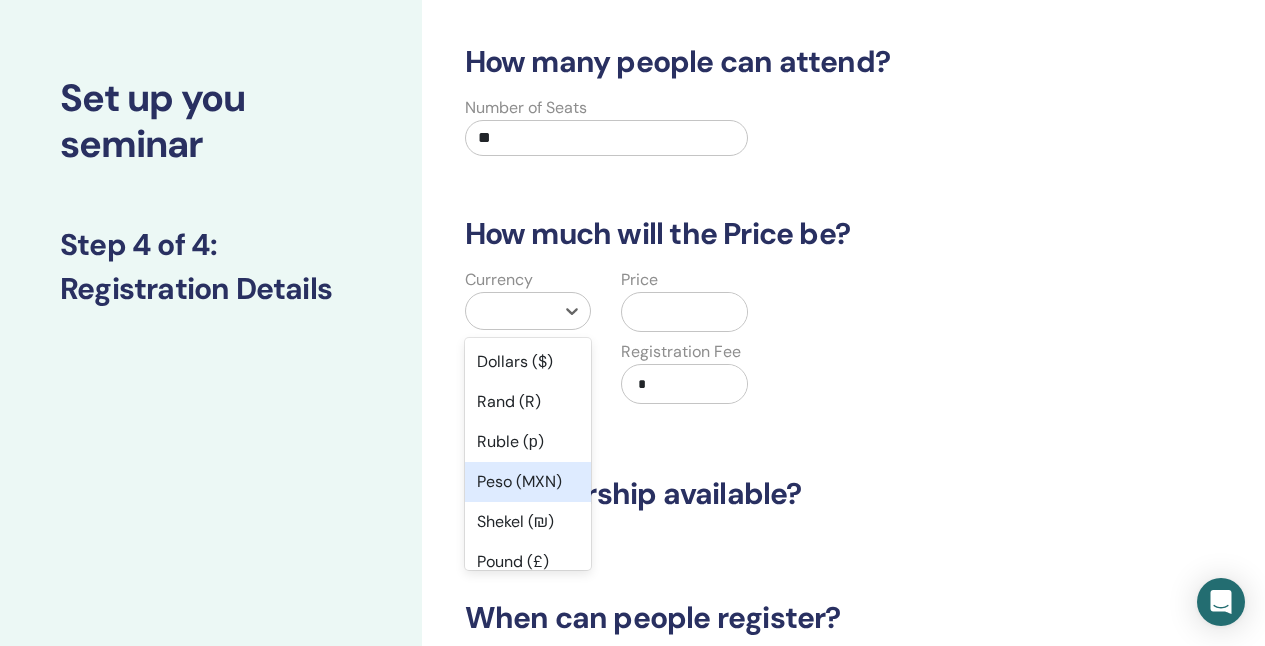 click on "Peso (MXN)" at bounding box center (528, 482) 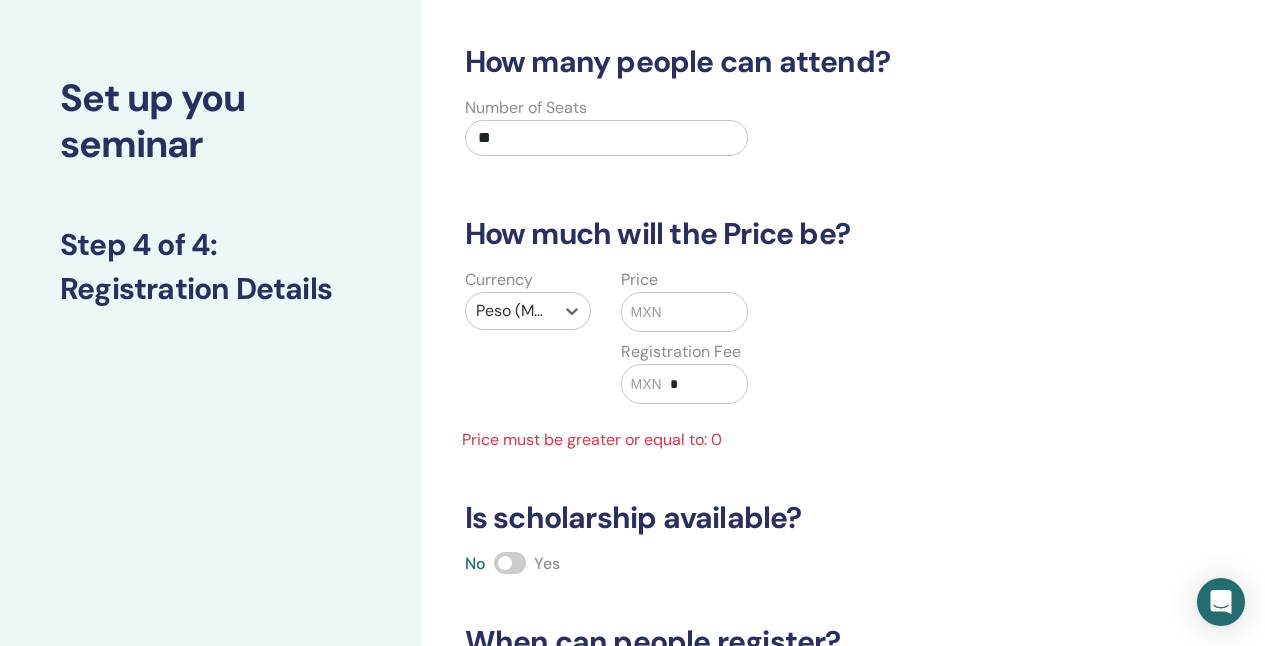 click on "MXN" at bounding box center (645, 312) 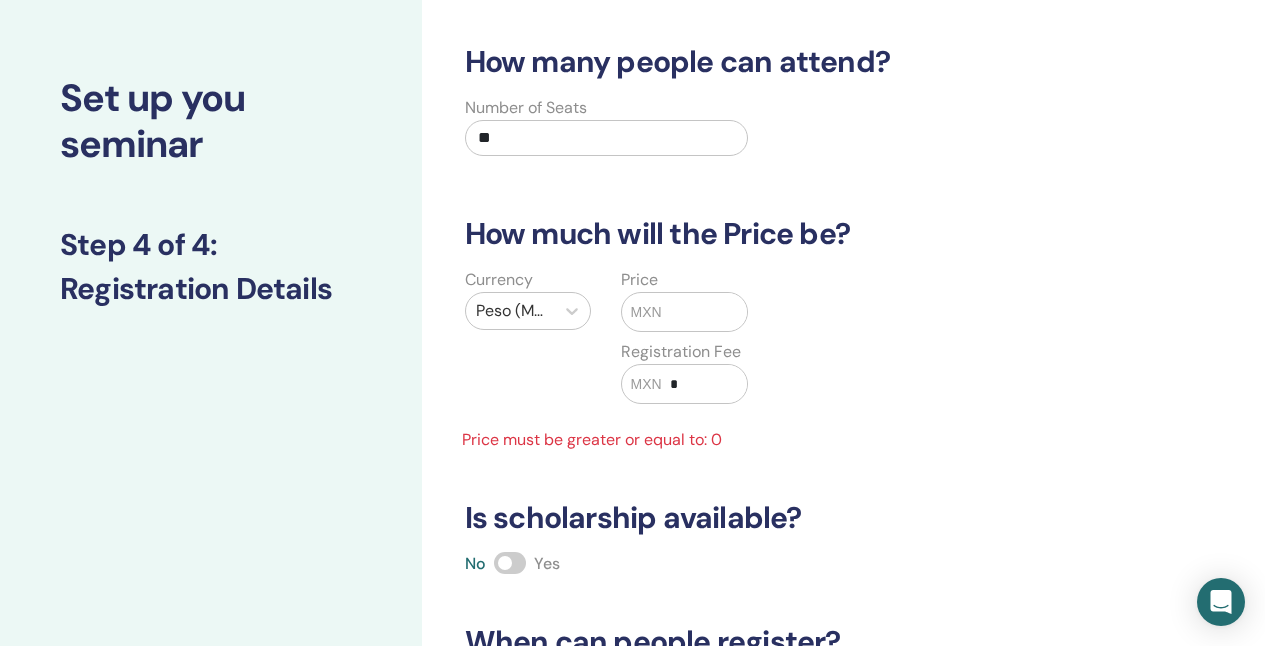 click at bounding box center (705, 312) 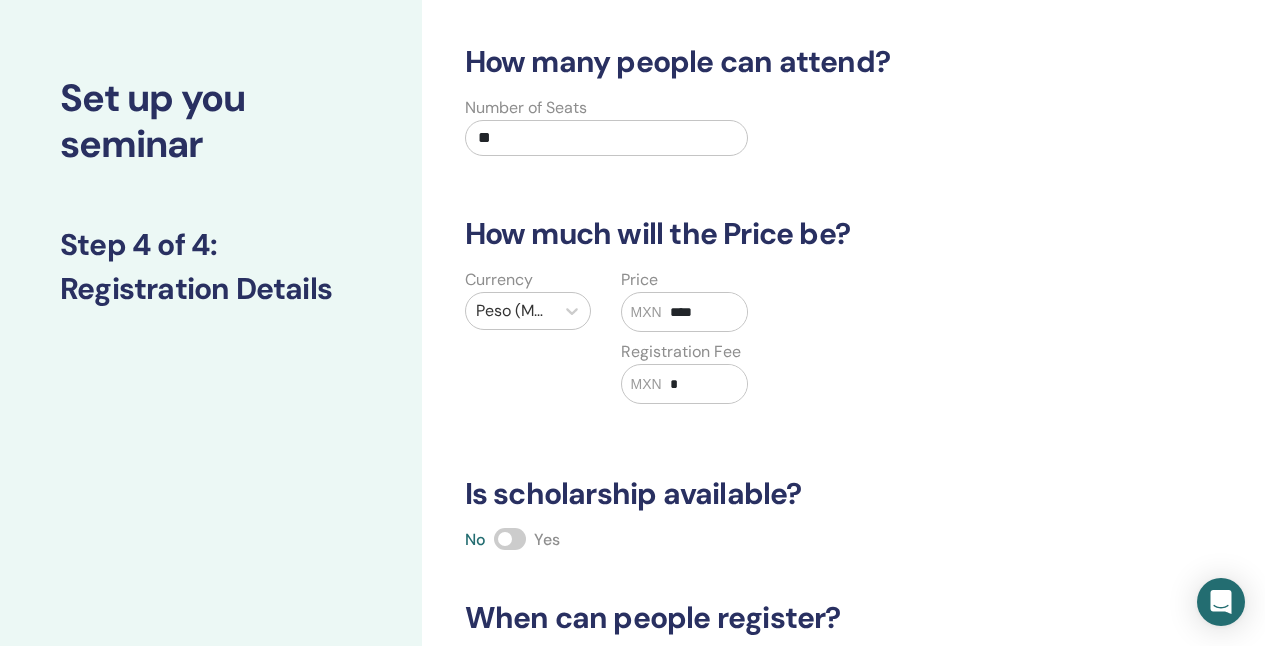 type on "****" 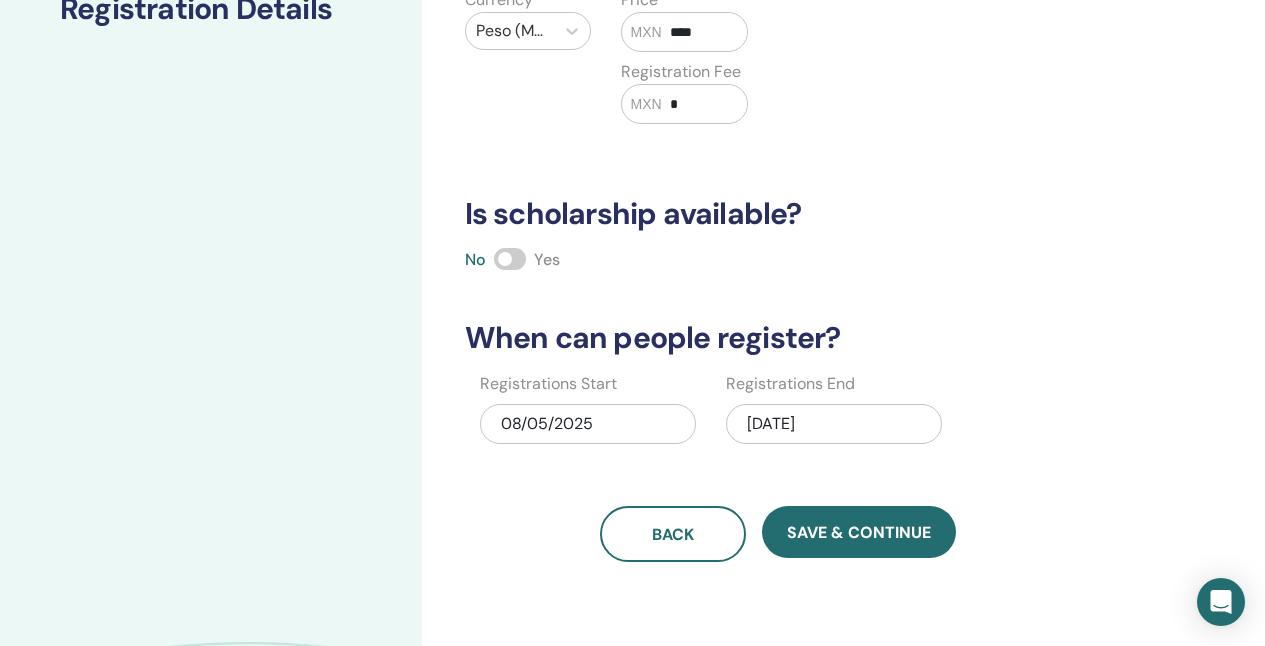 scroll, scrollTop: 356, scrollLeft: 0, axis: vertical 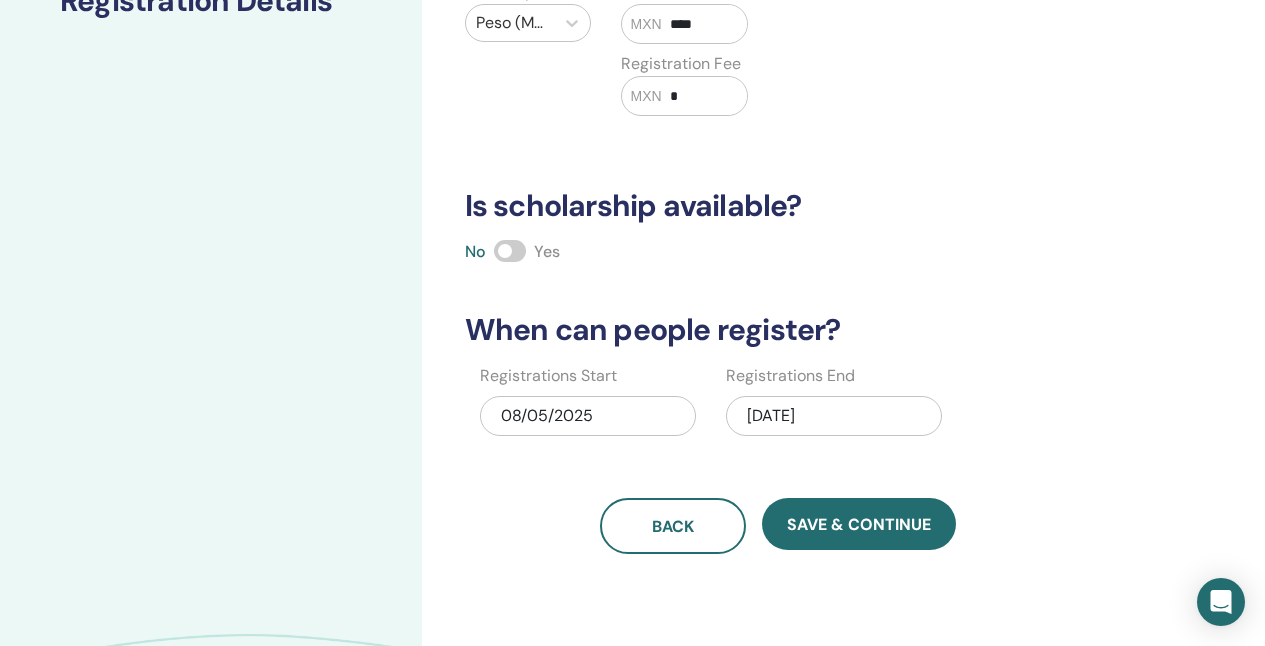click on "08/05/2025" at bounding box center [588, 416] 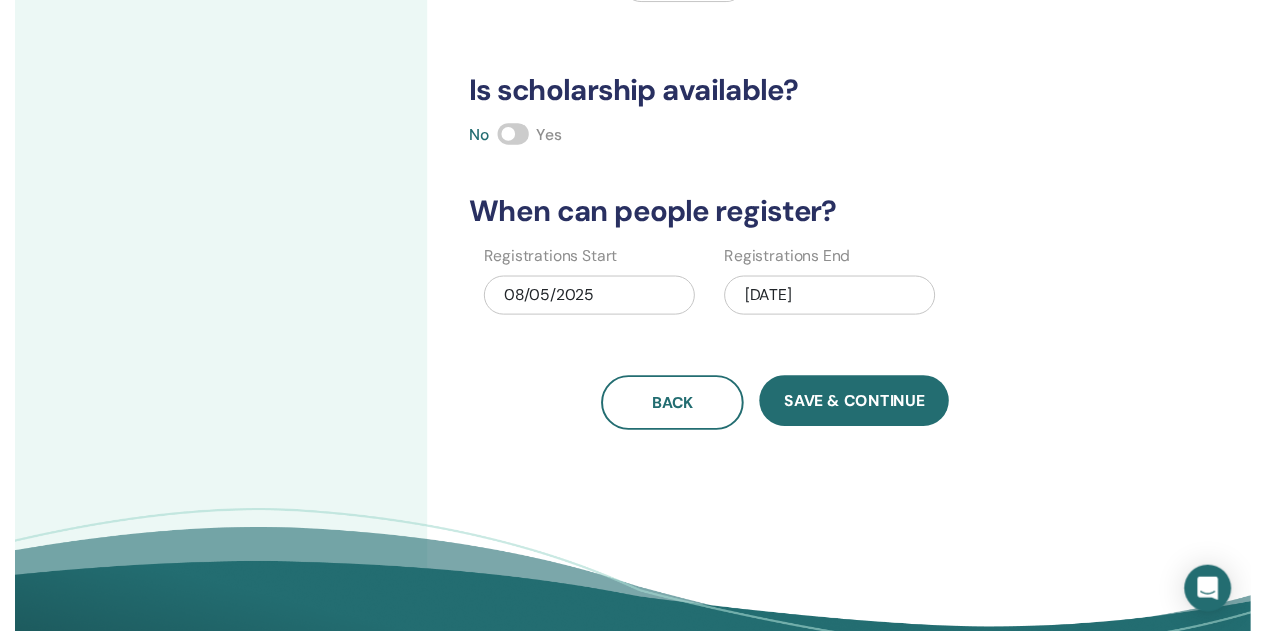 scroll, scrollTop: 475, scrollLeft: 0, axis: vertical 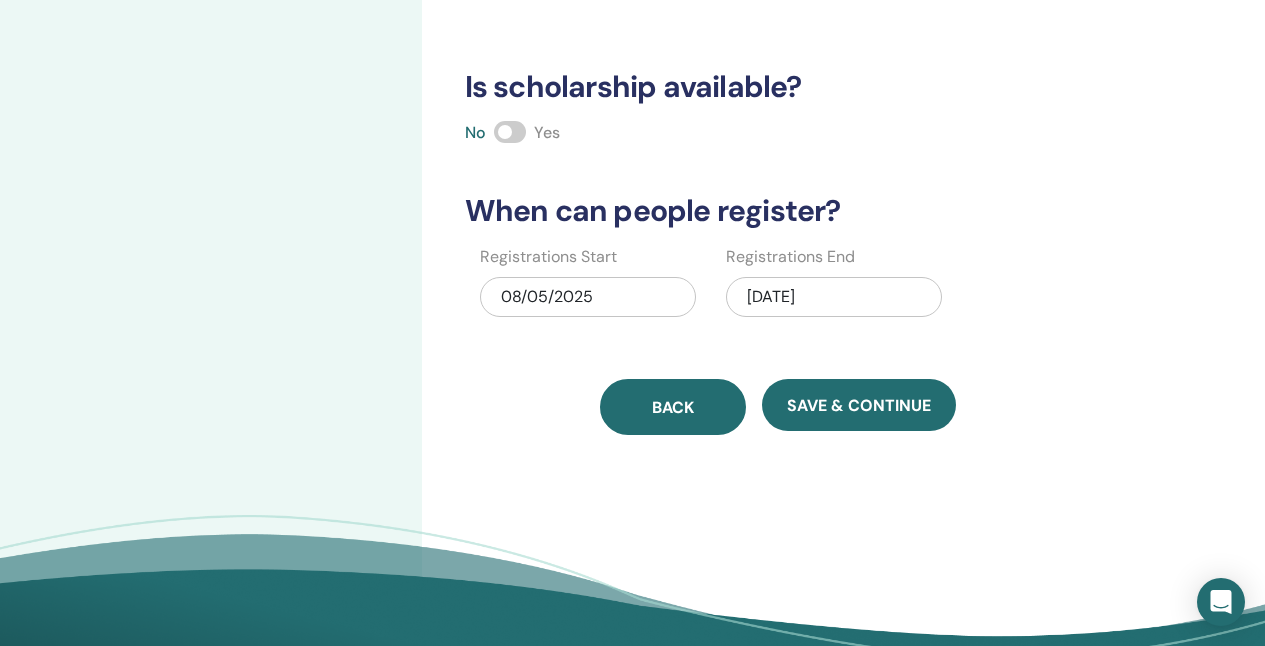click on "Back" at bounding box center [673, 407] 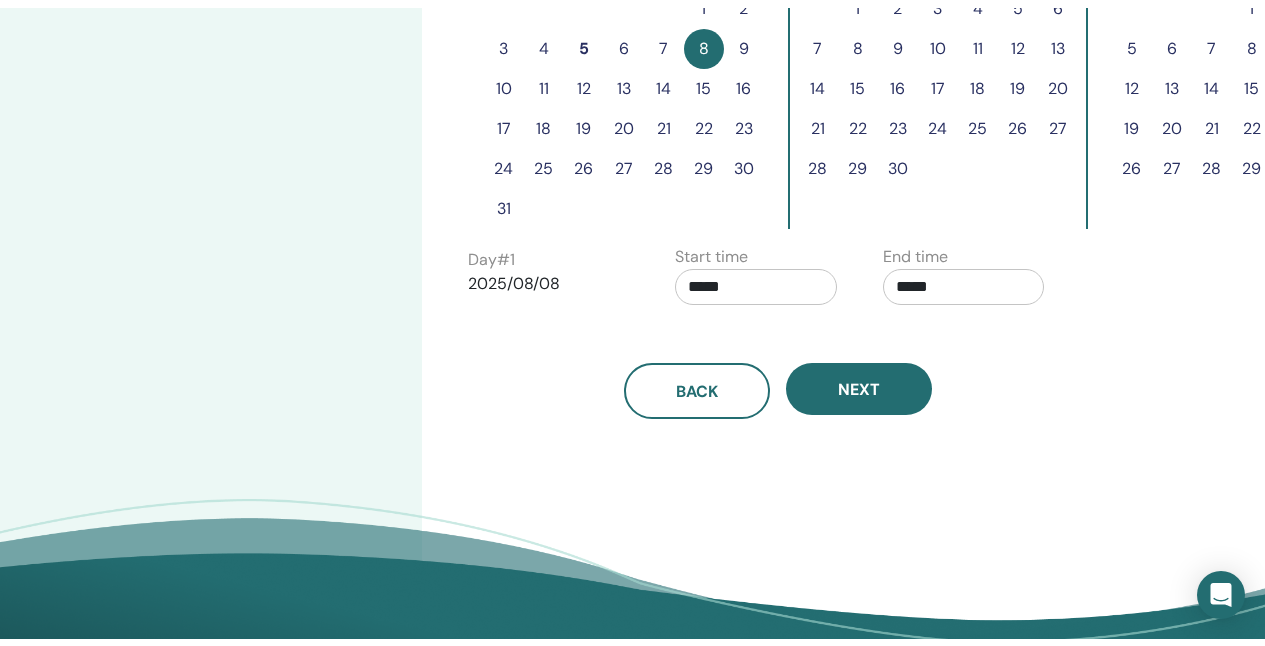 scroll, scrollTop: 638, scrollLeft: 0, axis: vertical 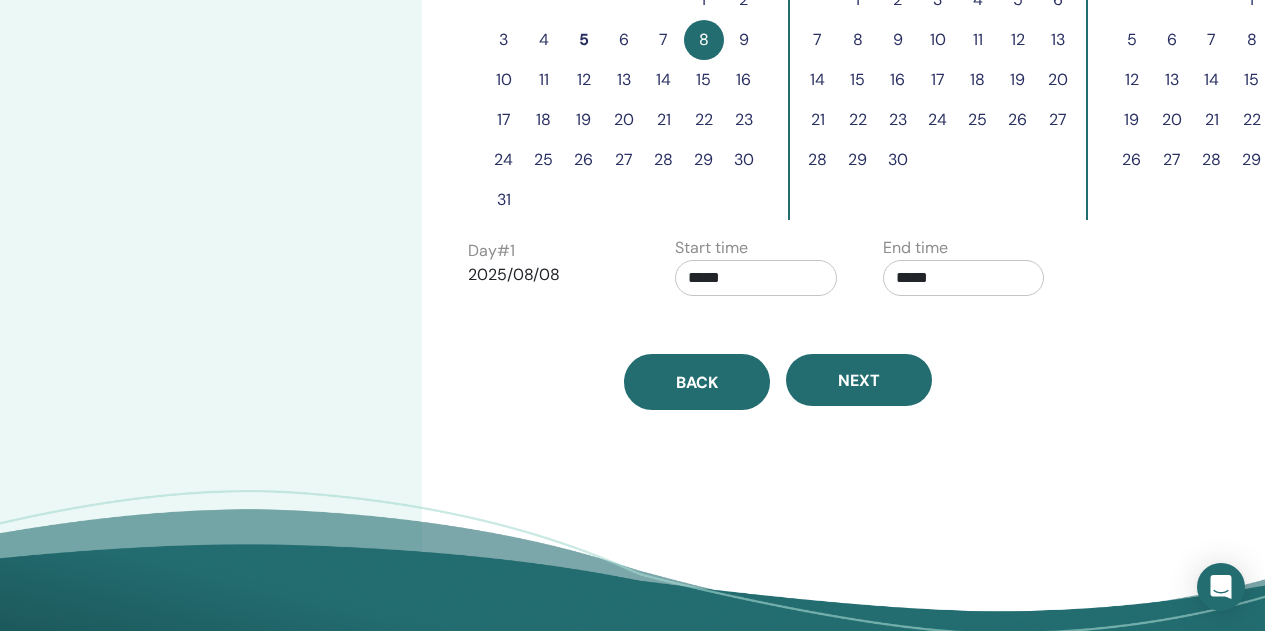 click on "Back" at bounding box center (697, 382) 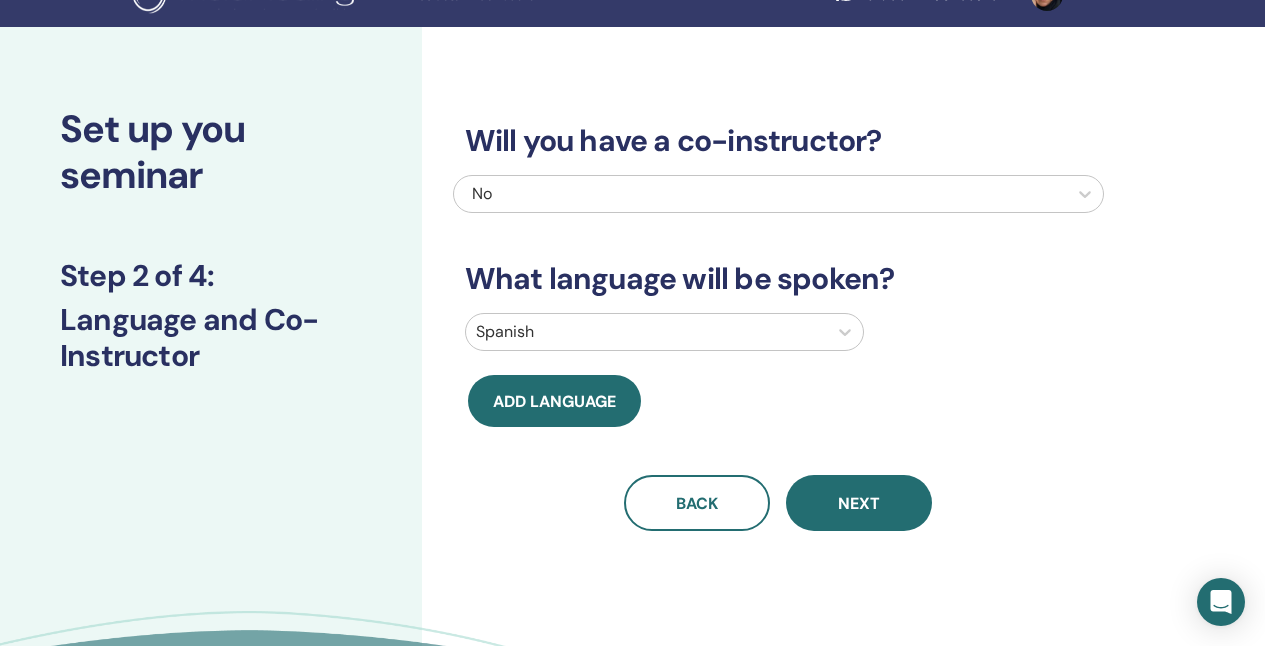 scroll, scrollTop: 67, scrollLeft: 0, axis: vertical 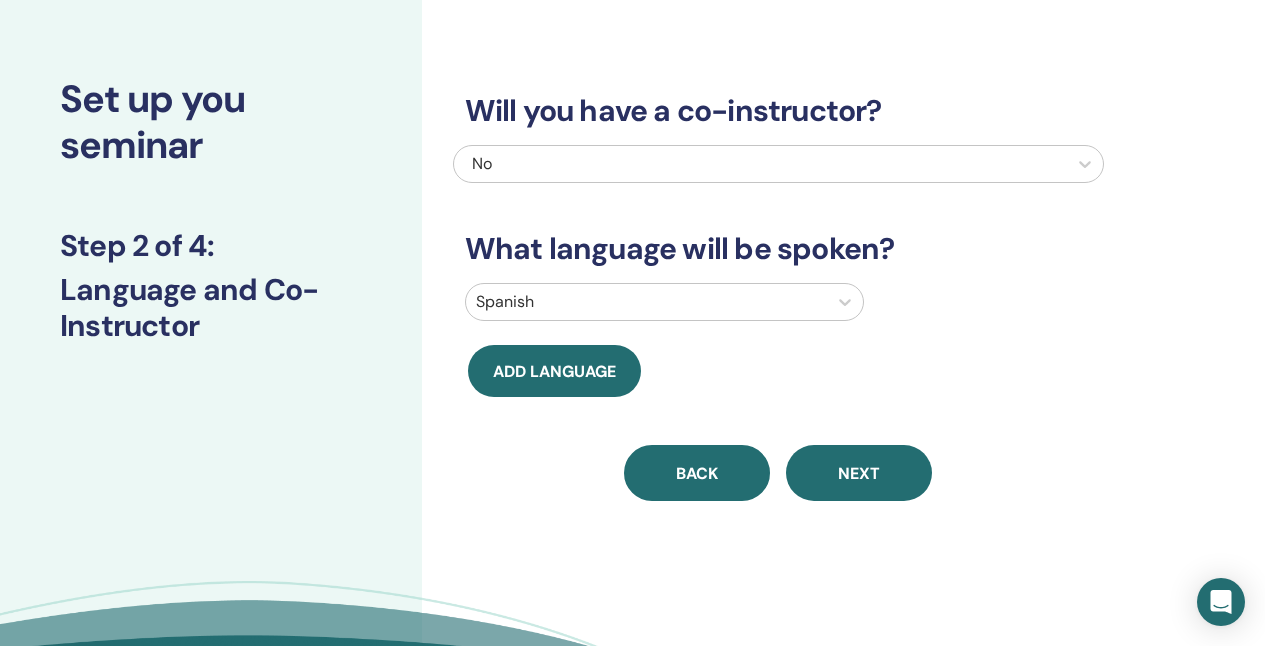 click on "Back" at bounding box center [697, 473] 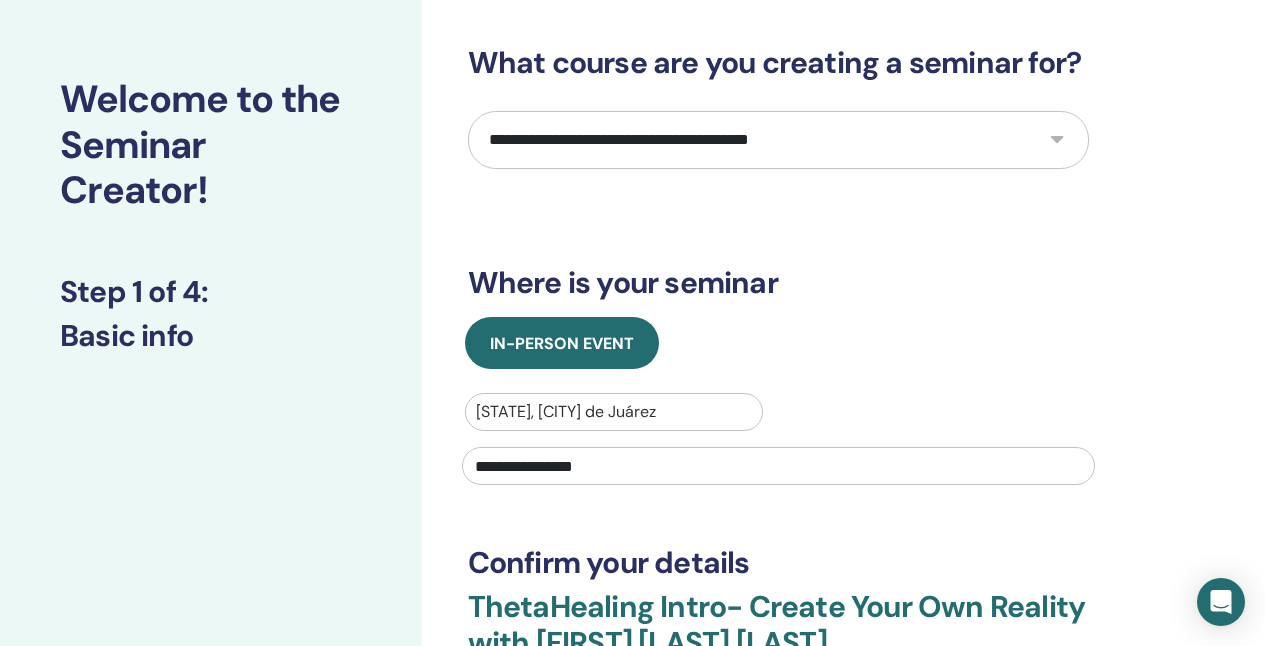 select on "*" 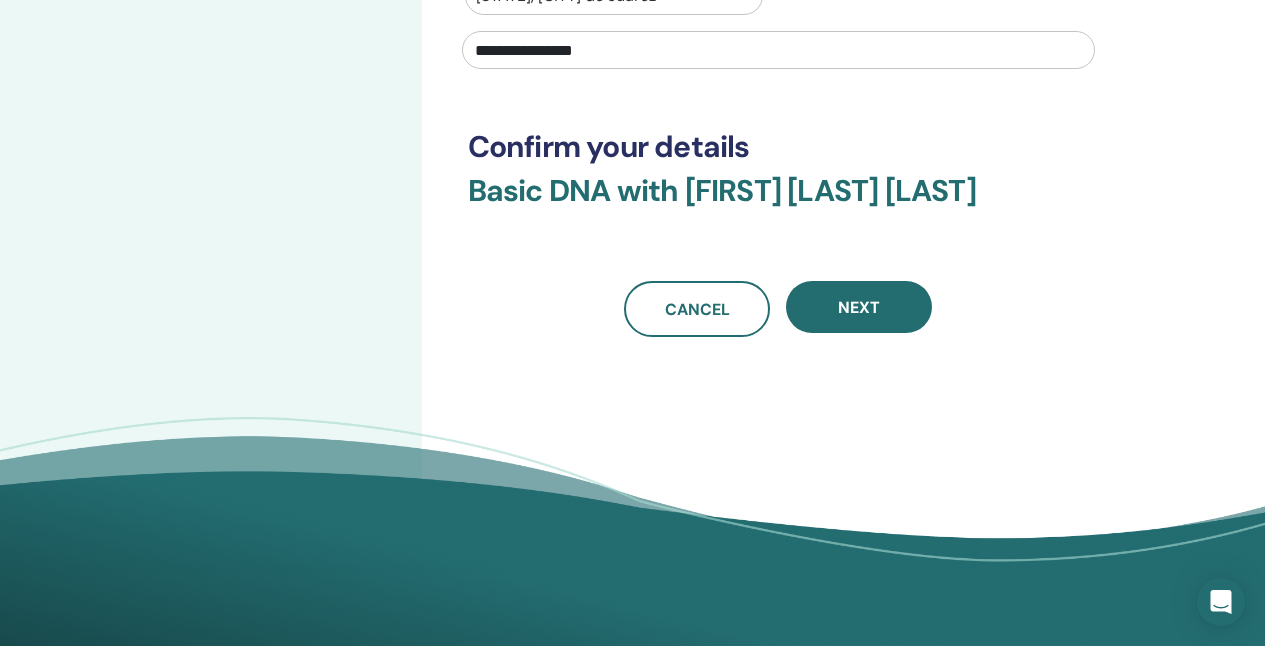 scroll, scrollTop: 486, scrollLeft: 0, axis: vertical 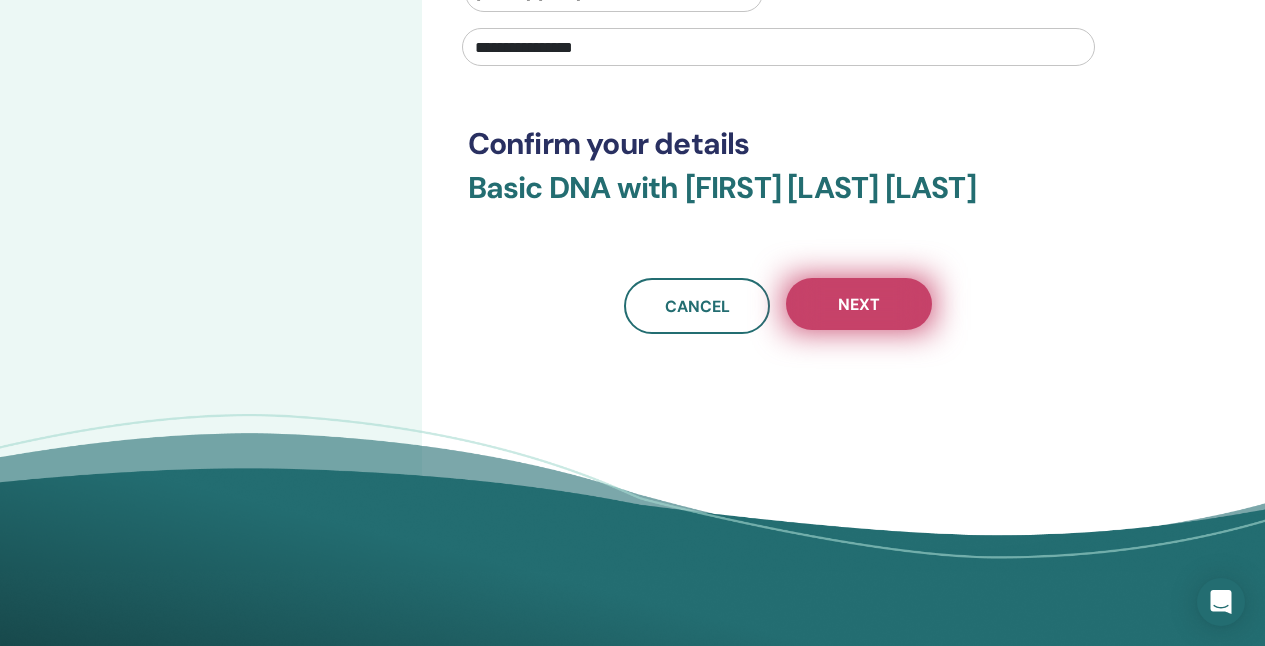 click on "Next" at bounding box center [859, 304] 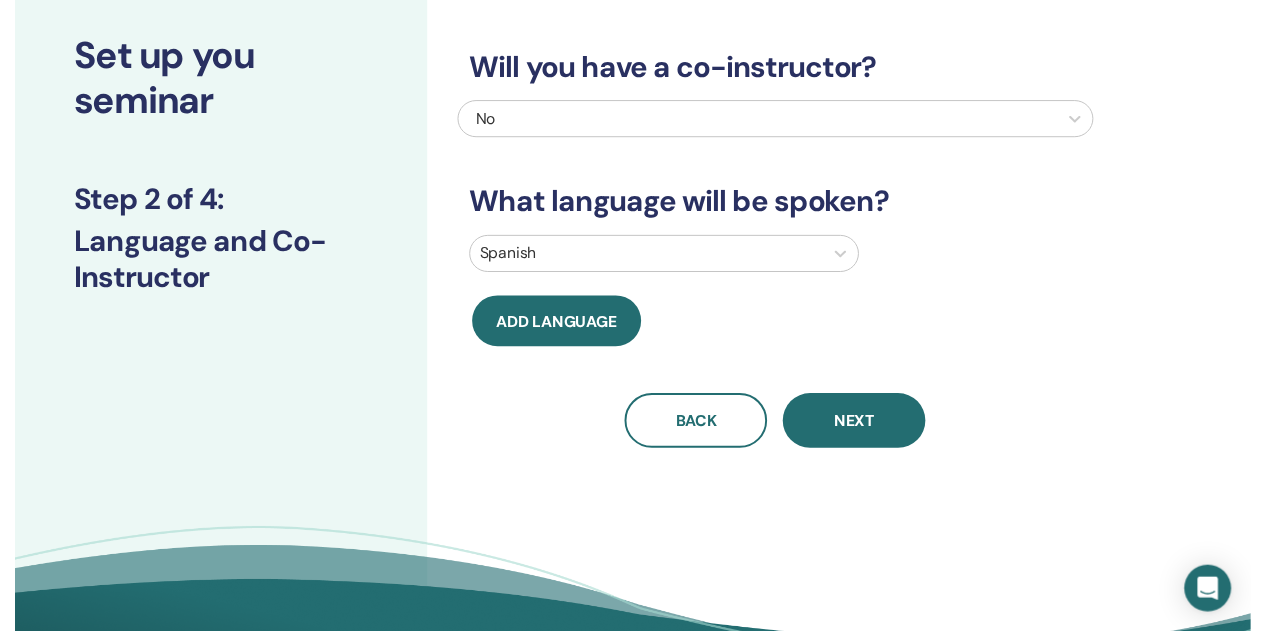 scroll, scrollTop: 96, scrollLeft: 0, axis: vertical 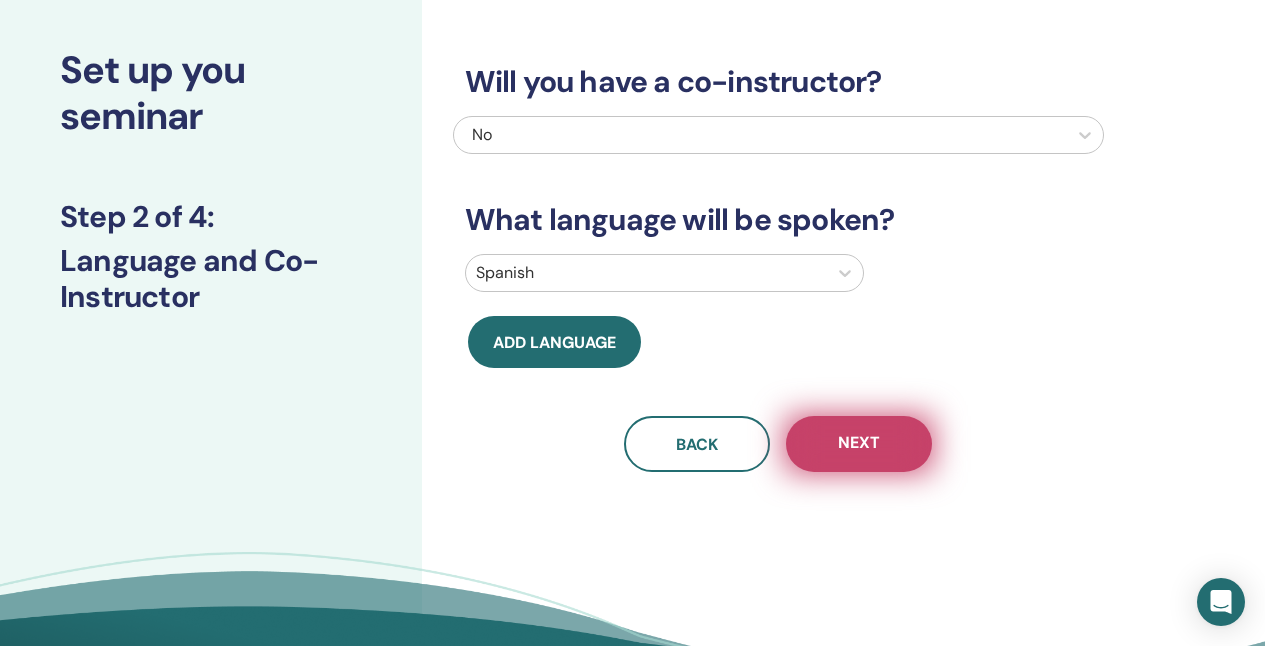 click on "Next" at bounding box center (859, 444) 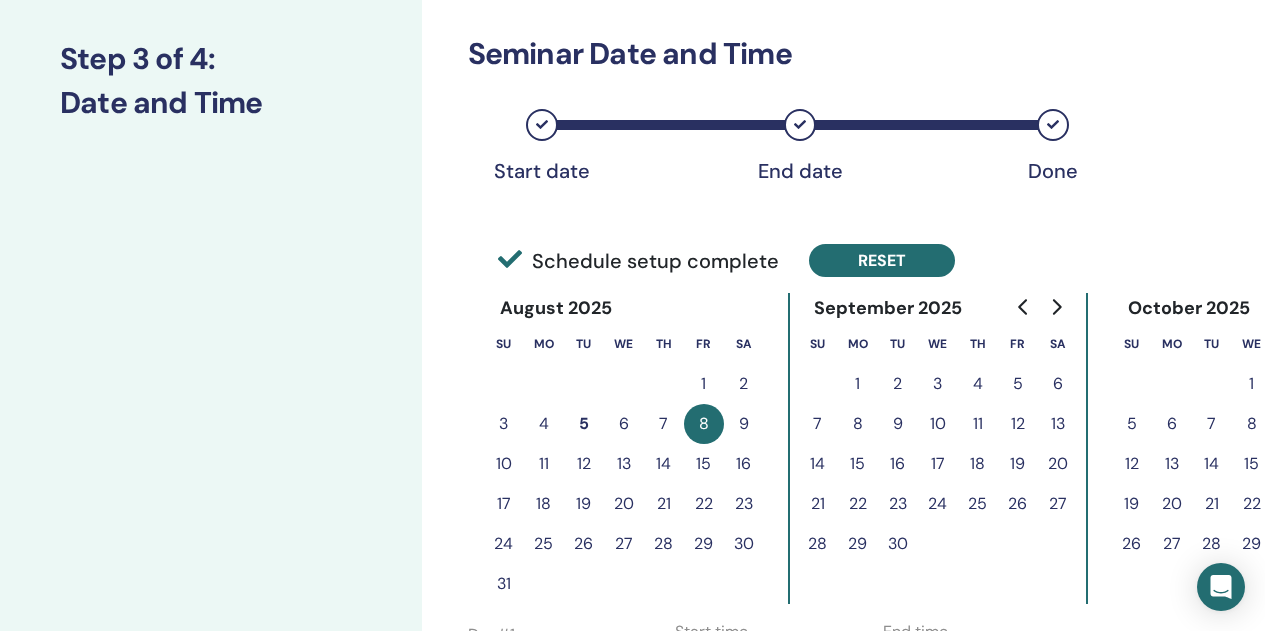 scroll, scrollTop: 301, scrollLeft: 0, axis: vertical 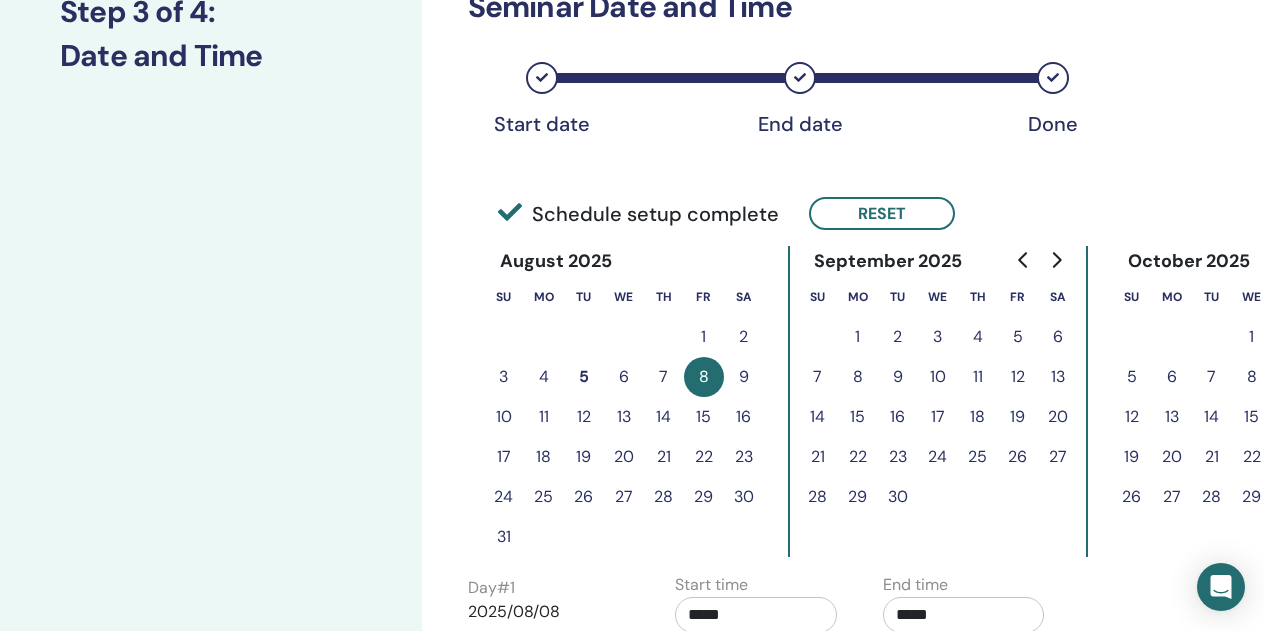 click on "7" at bounding box center (664, 377) 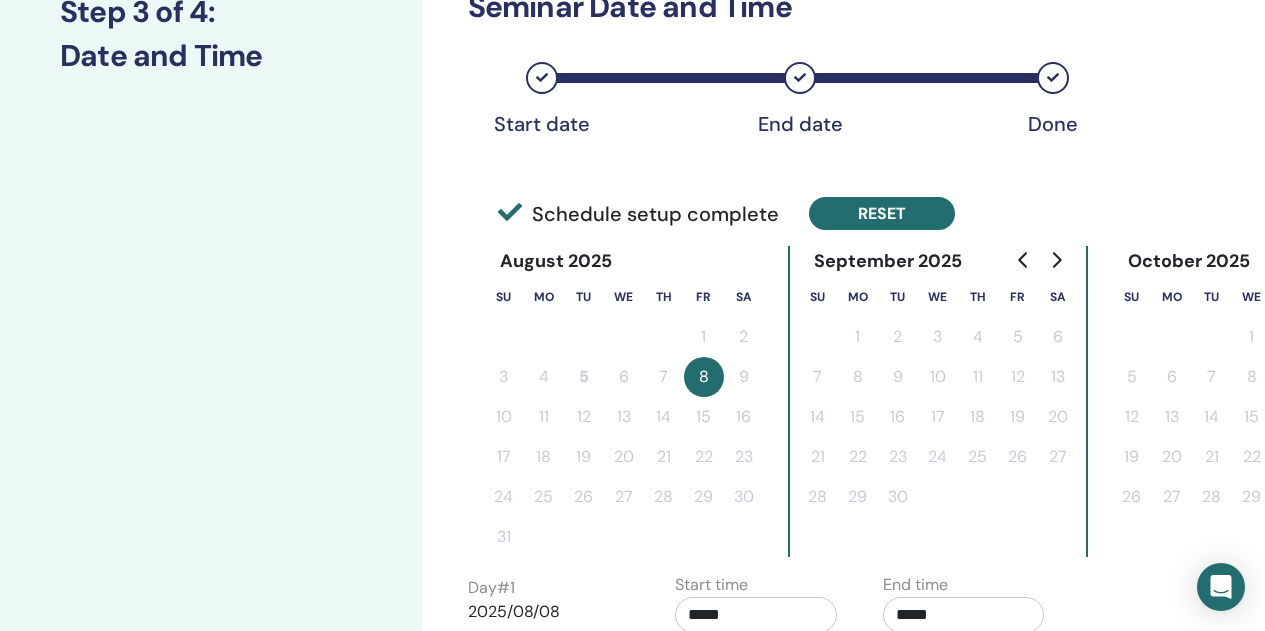 click on "Reset" at bounding box center [882, 213] 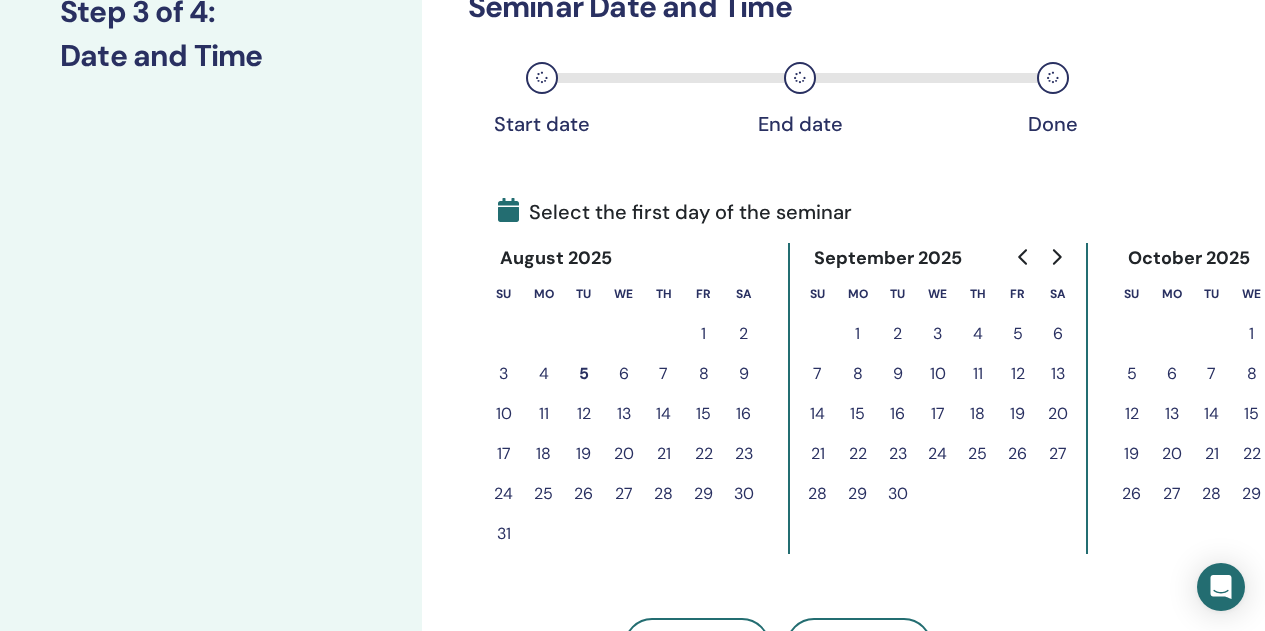 click on "14" at bounding box center [664, 414] 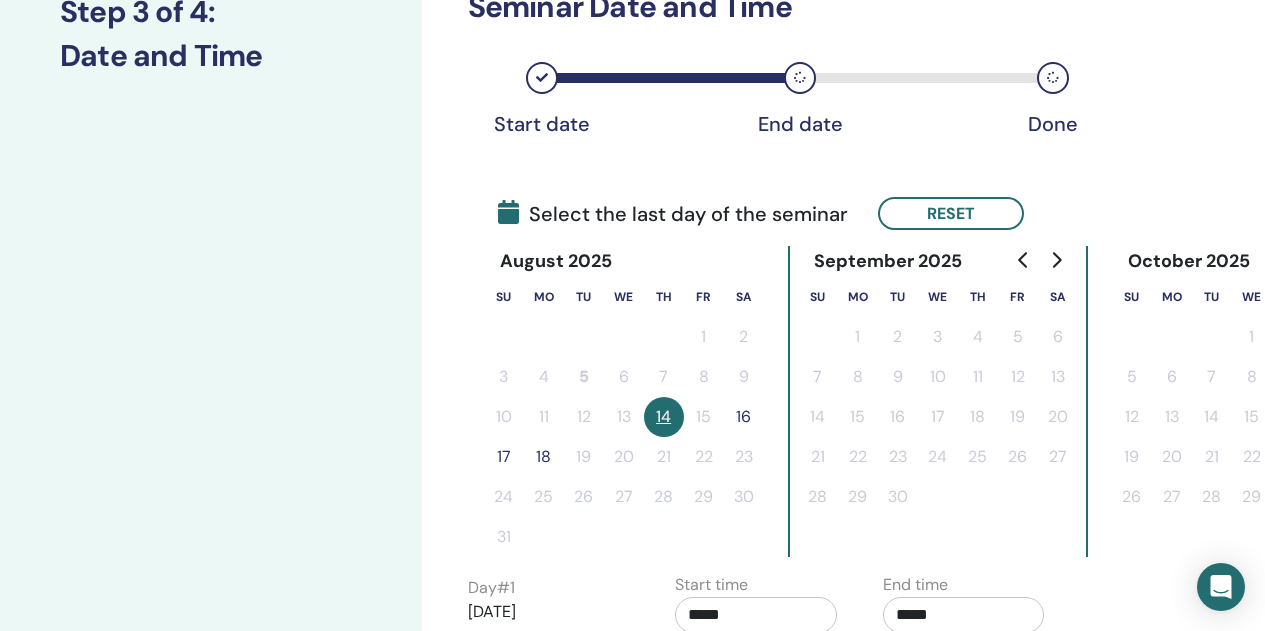 click on "16" at bounding box center [744, 417] 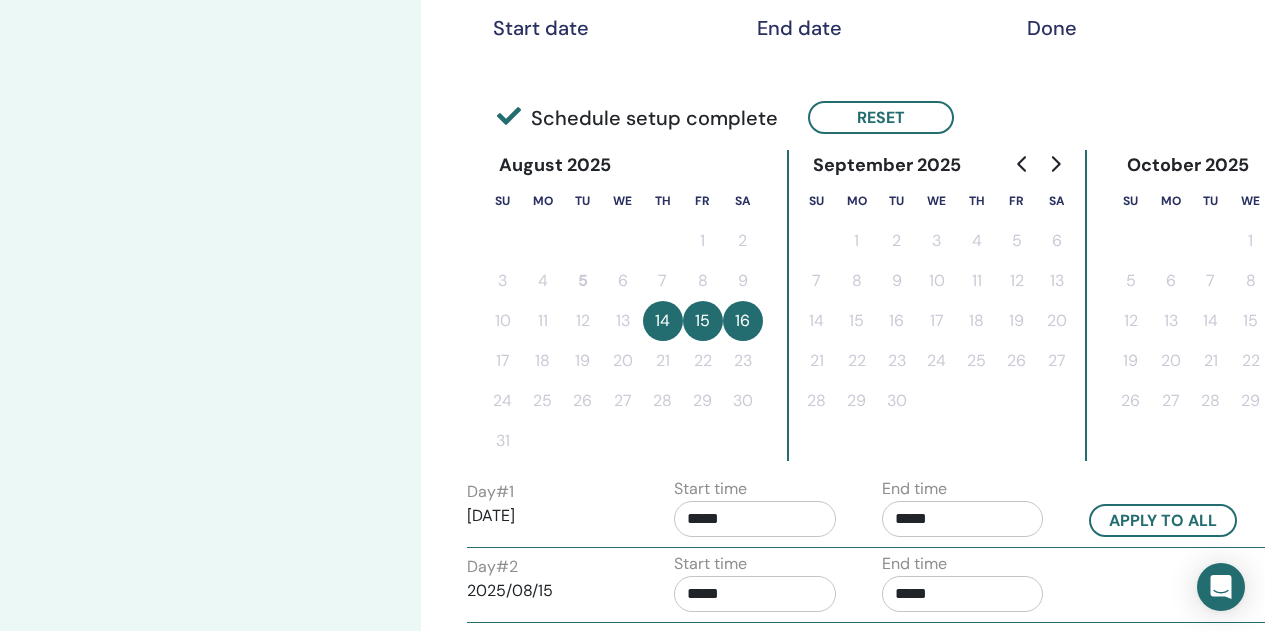 scroll, scrollTop: 394, scrollLeft: 1, axis: both 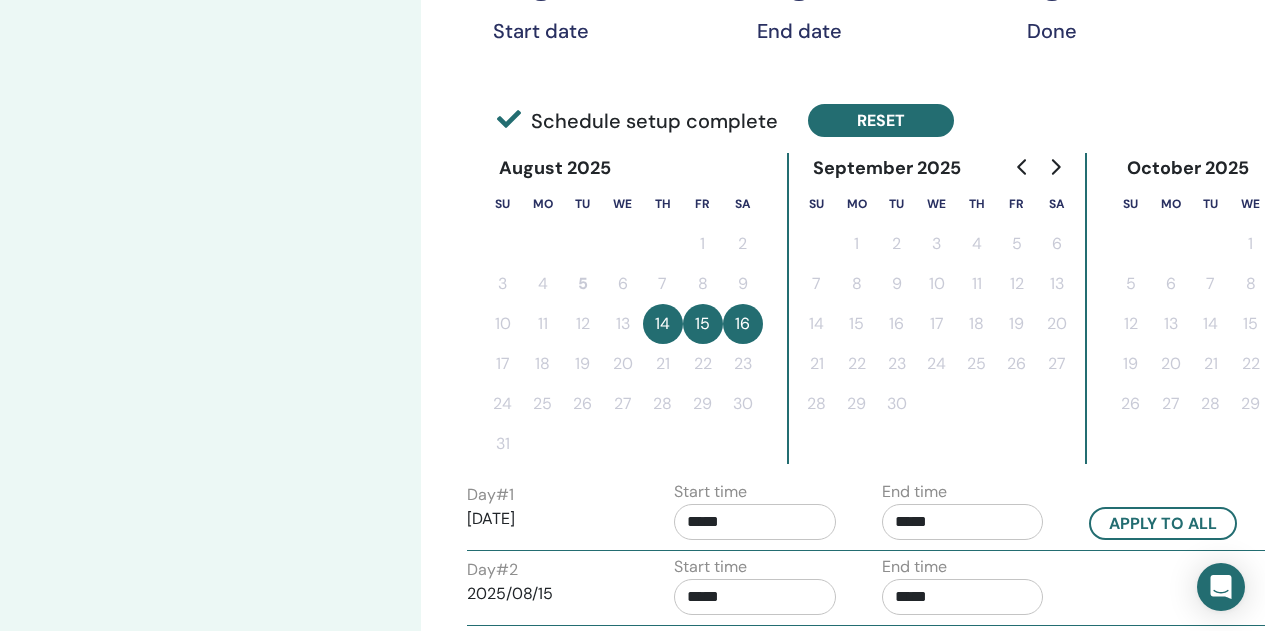 click on "Reset" at bounding box center (881, 120) 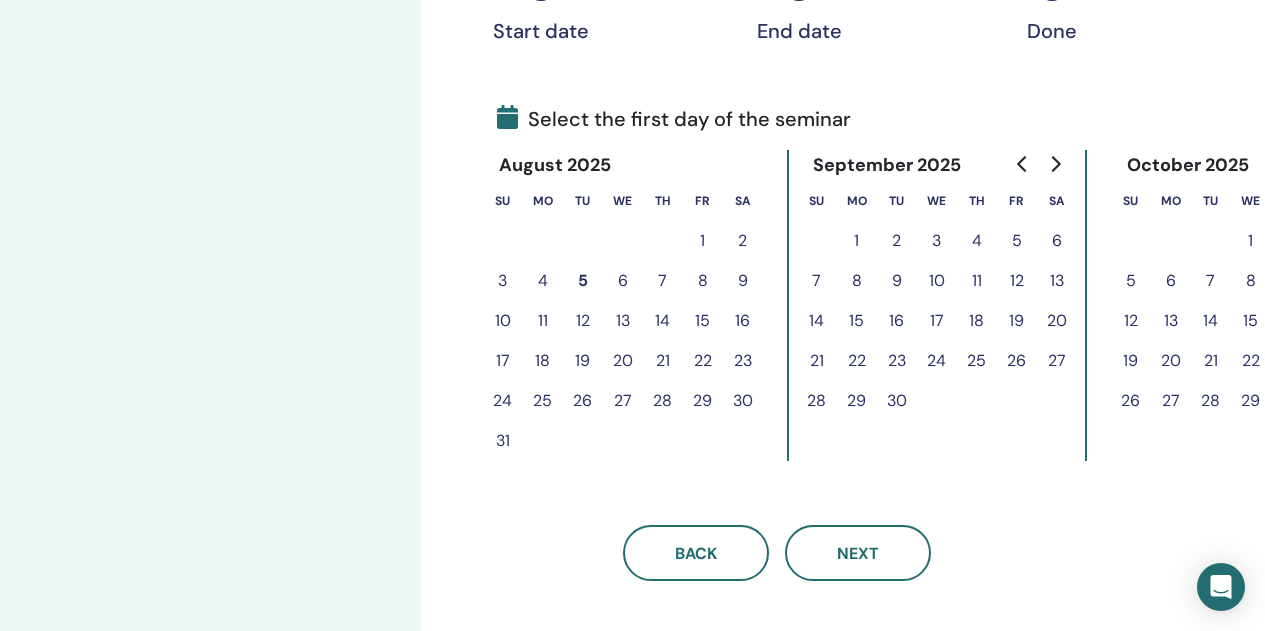 click on "12" at bounding box center (583, 321) 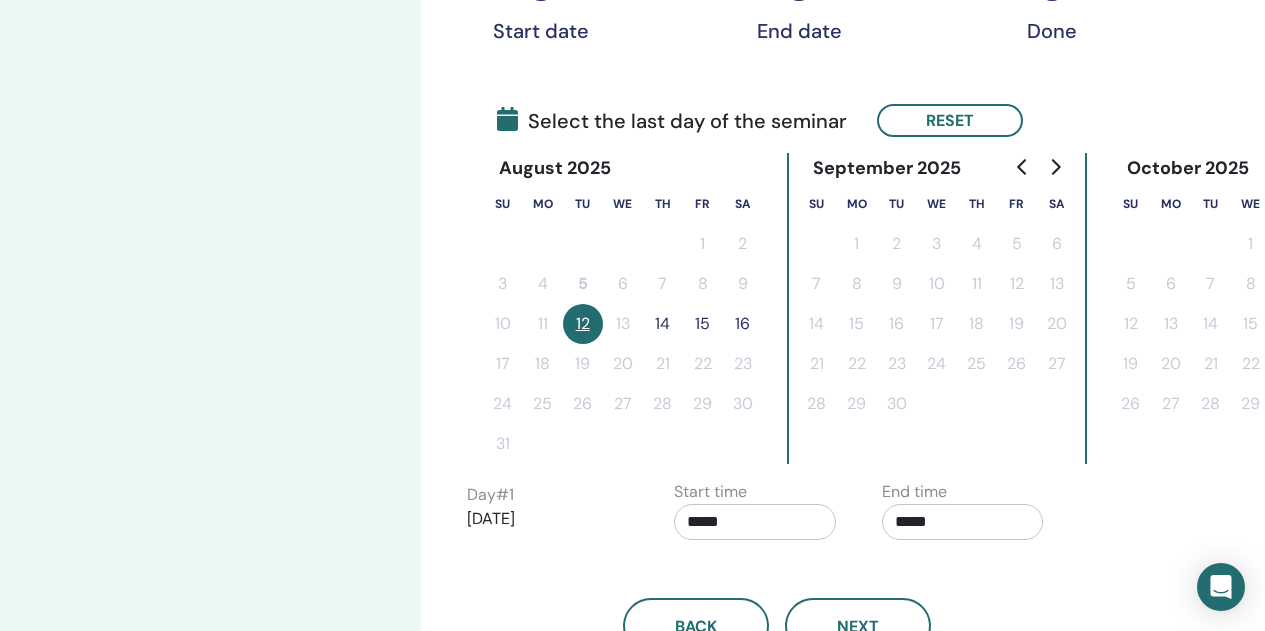 click on "14" at bounding box center (663, 324) 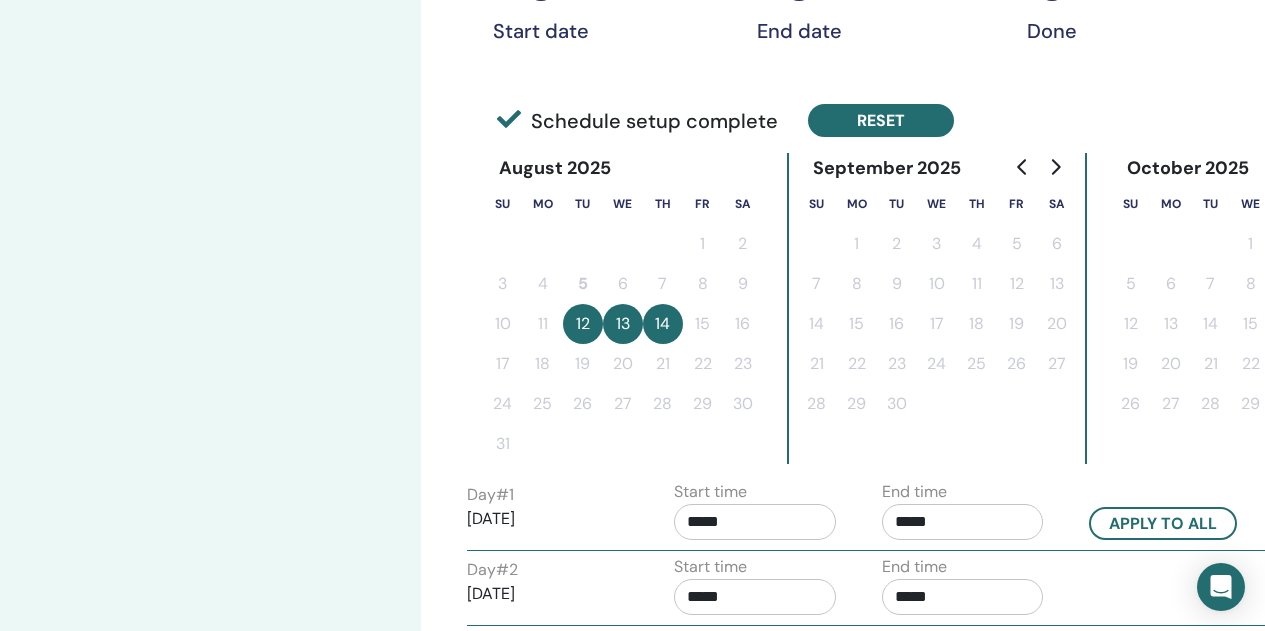 click on "Reset" at bounding box center (881, 120) 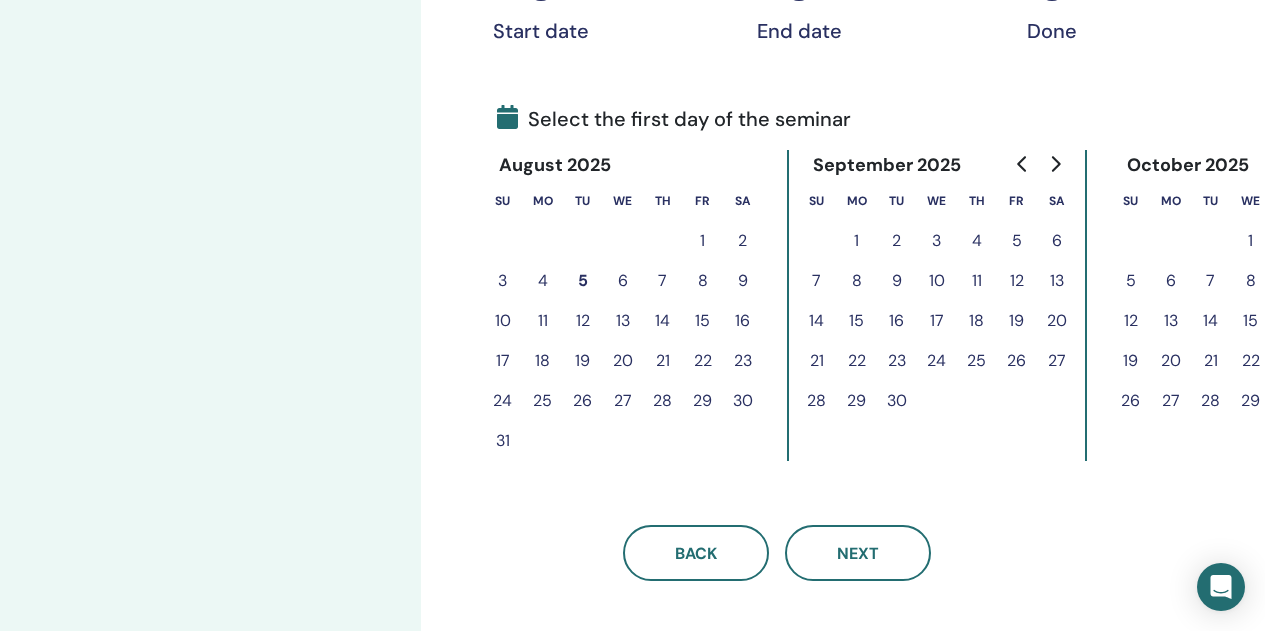 click on "7" at bounding box center [663, 281] 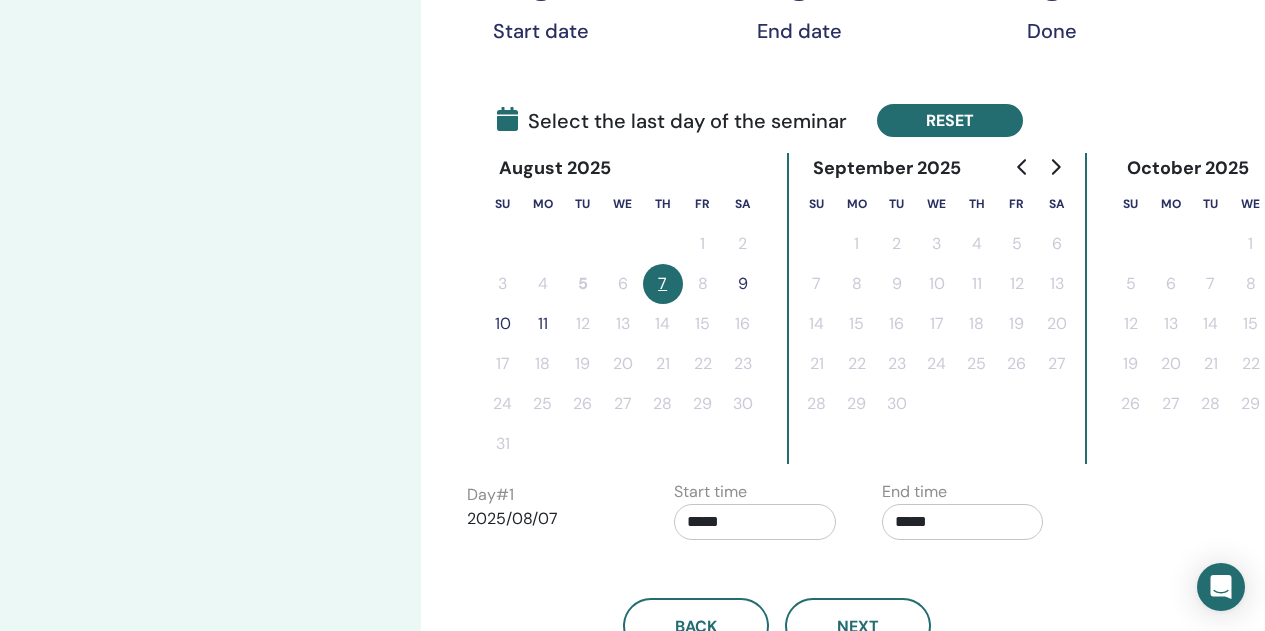 click on "Reset" at bounding box center [950, 120] 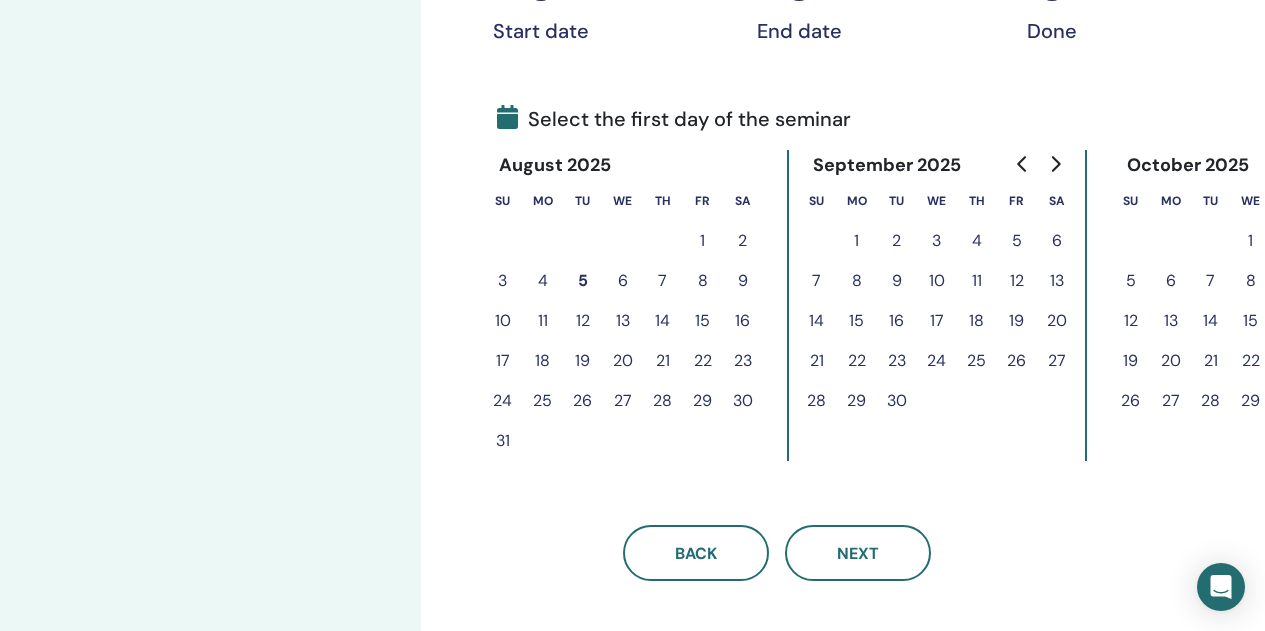 click on "12" at bounding box center (583, 321) 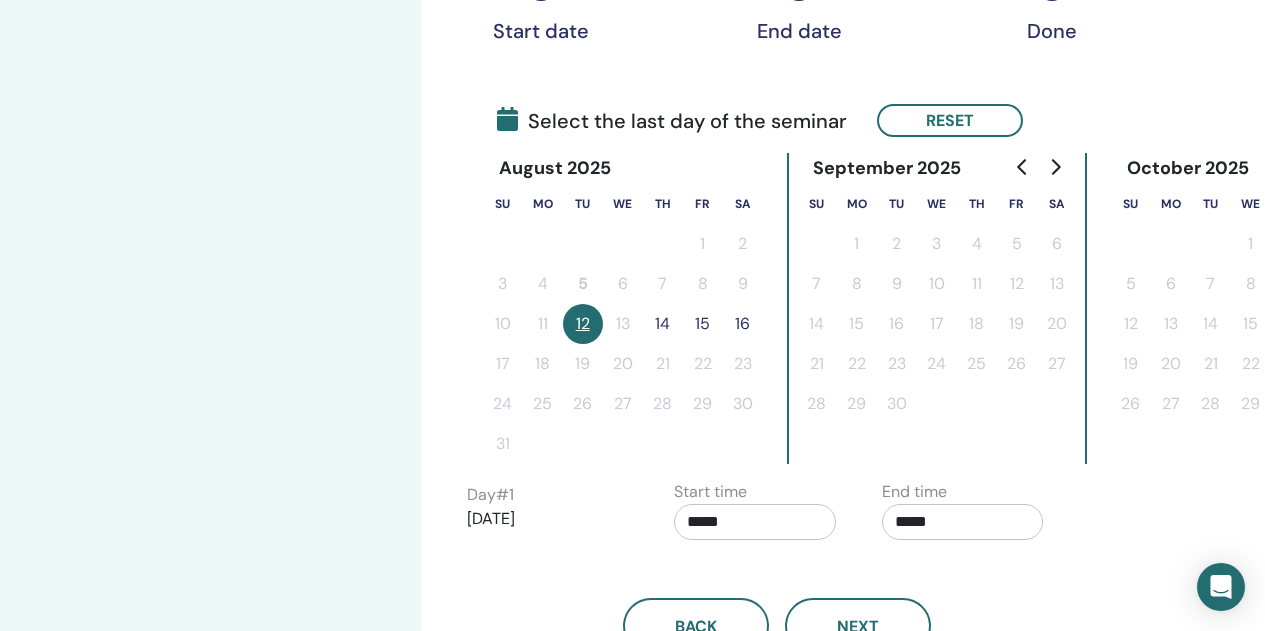 click on "14" at bounding box center [663, 324] 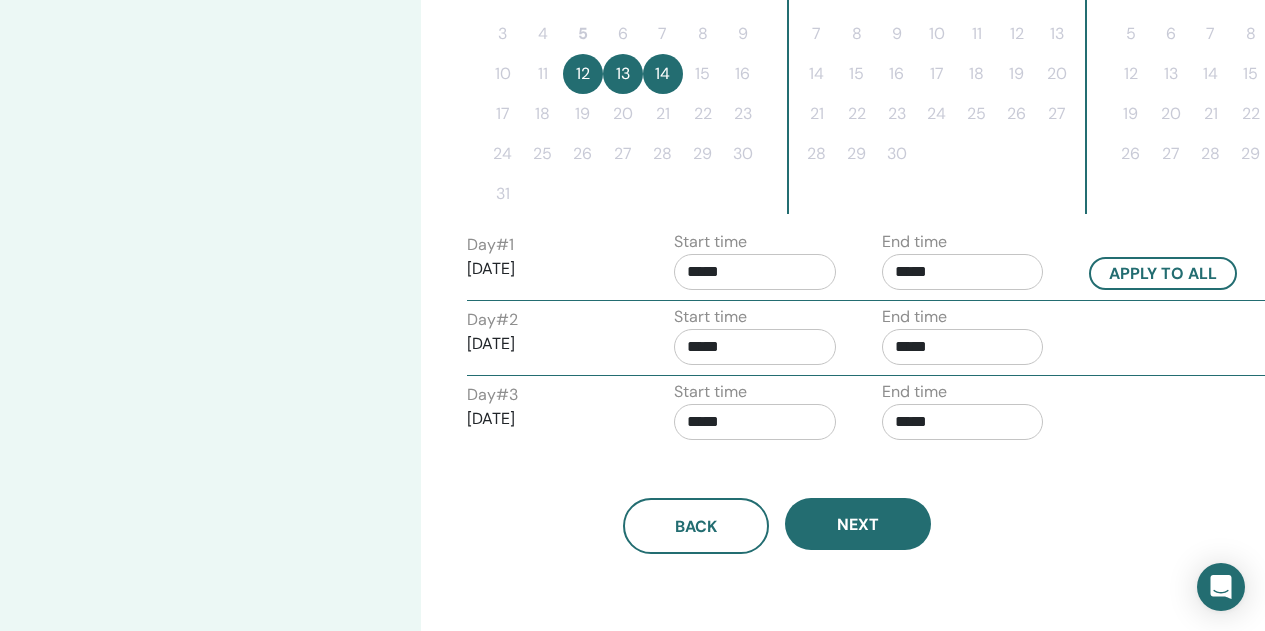 scroll, scrollTop: 650, scrollLeft: 1, axis: both 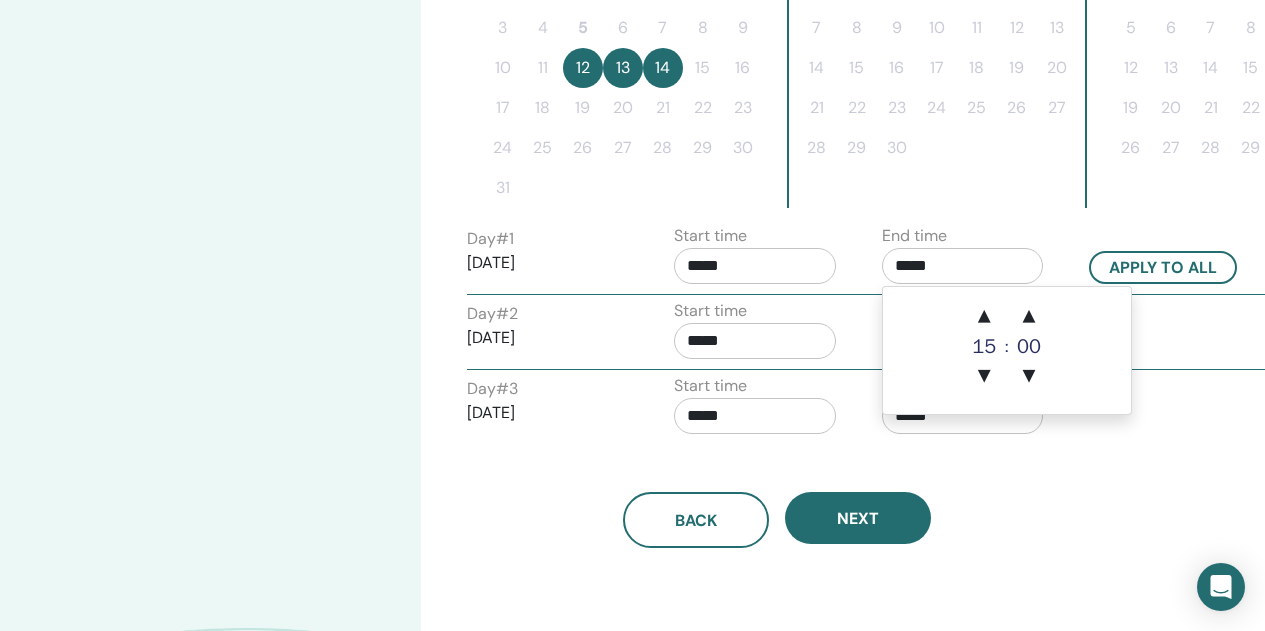 click on "*****" at bounding box center [963, 266] 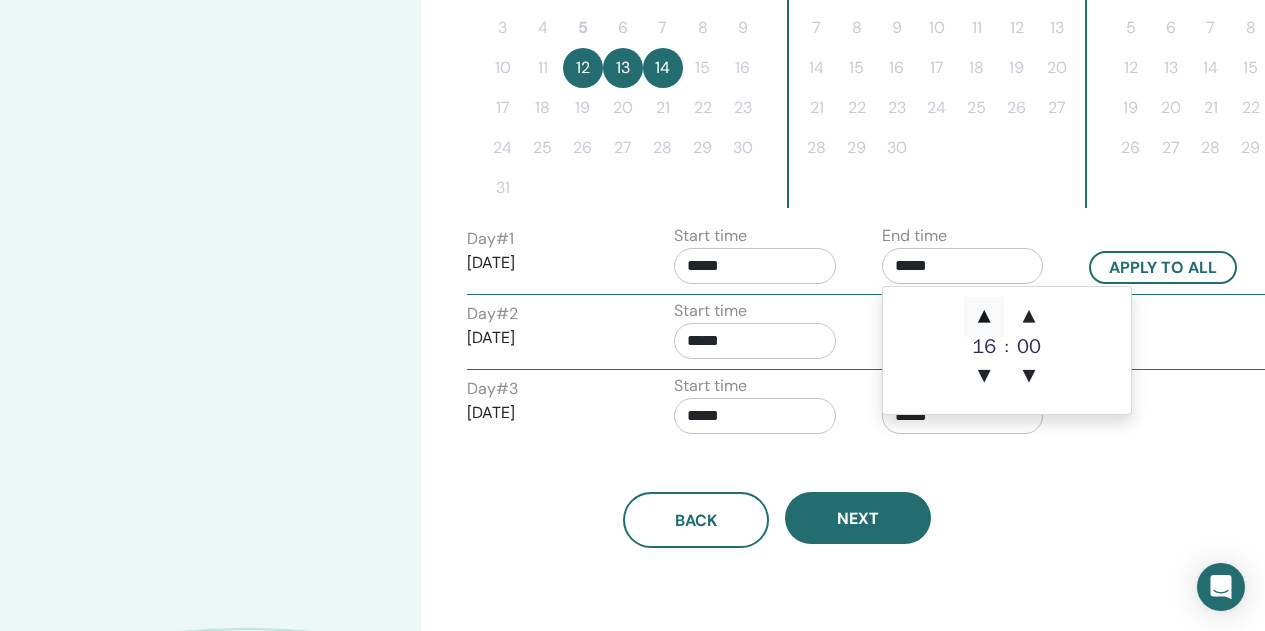click on "▲" at bounding box center (984, 317) 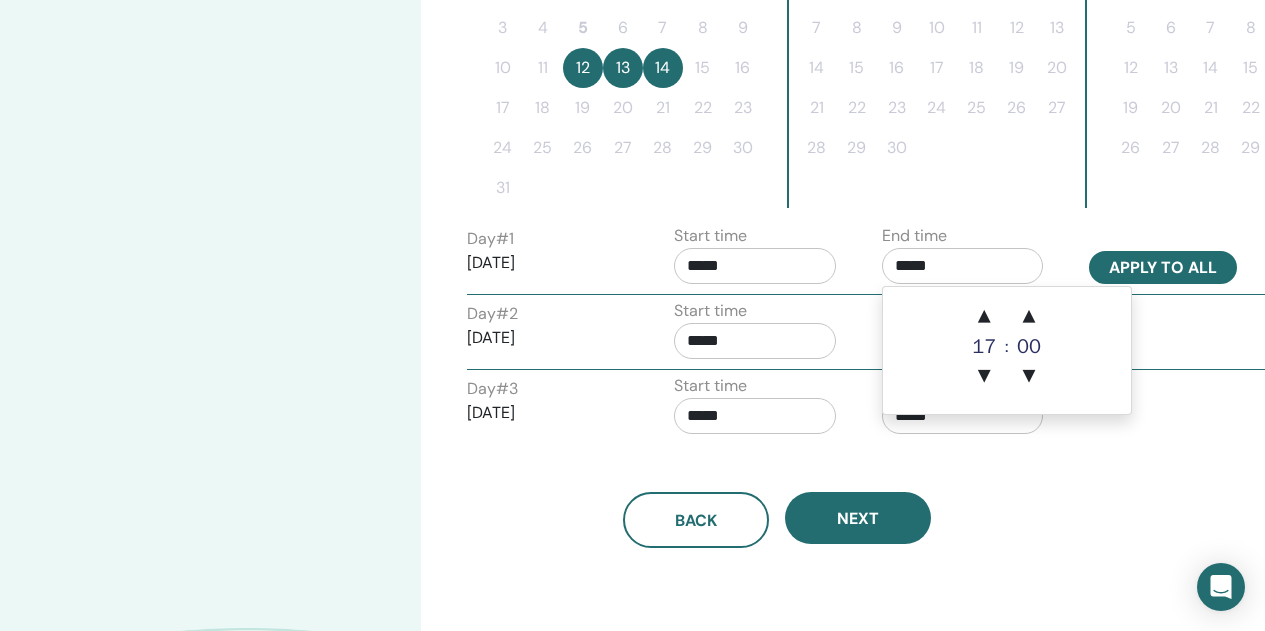 click on "Apply to all" at bounding box center (1163, 267) 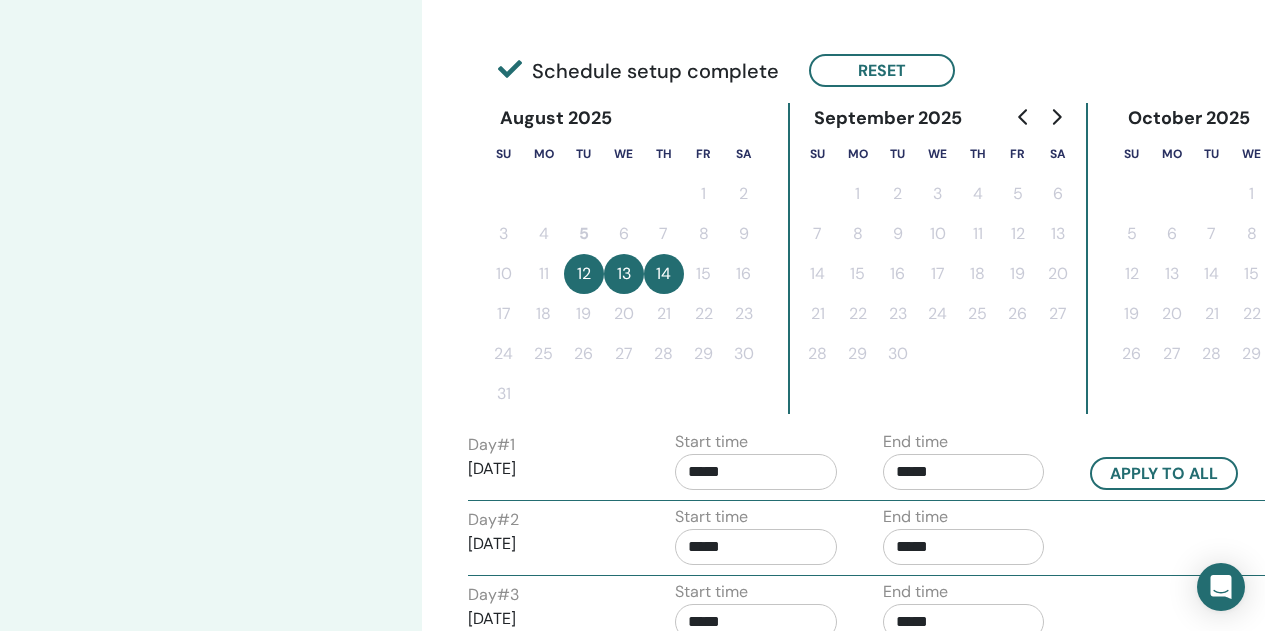 scroll, scrollTop: 445, scrollLeft: 0, axis: vertical 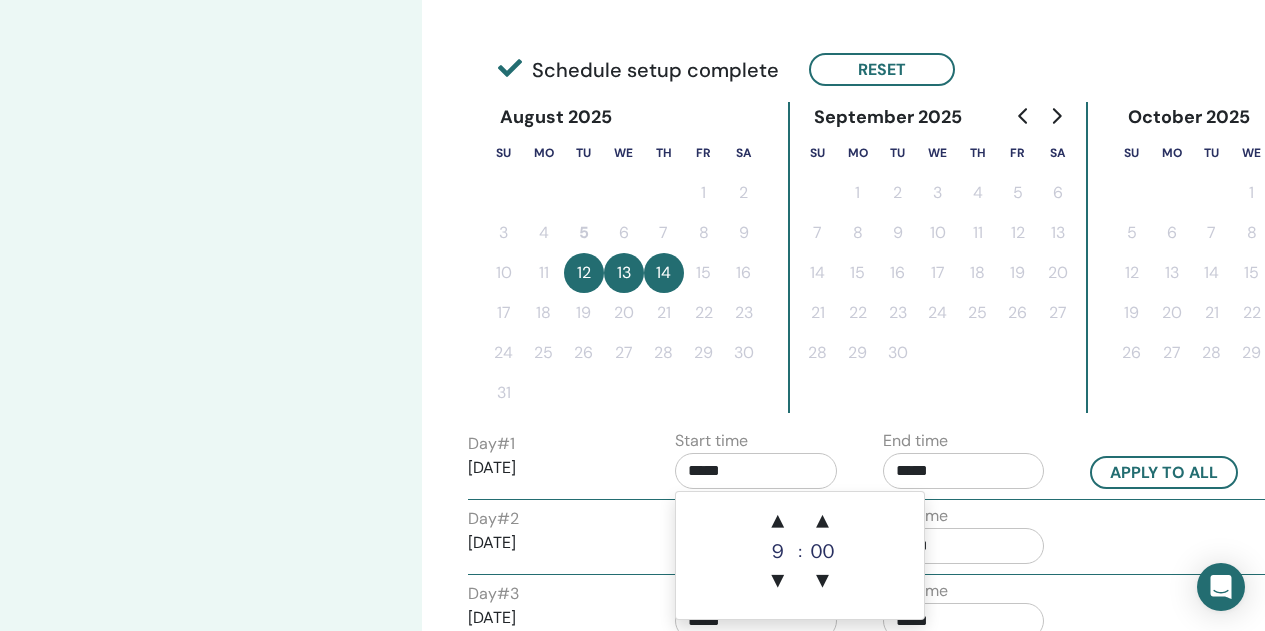 drag, startPoint x: 730, startPoint y: 471, endPoint x: 663, endPoint y: 467, distance: 67.11929 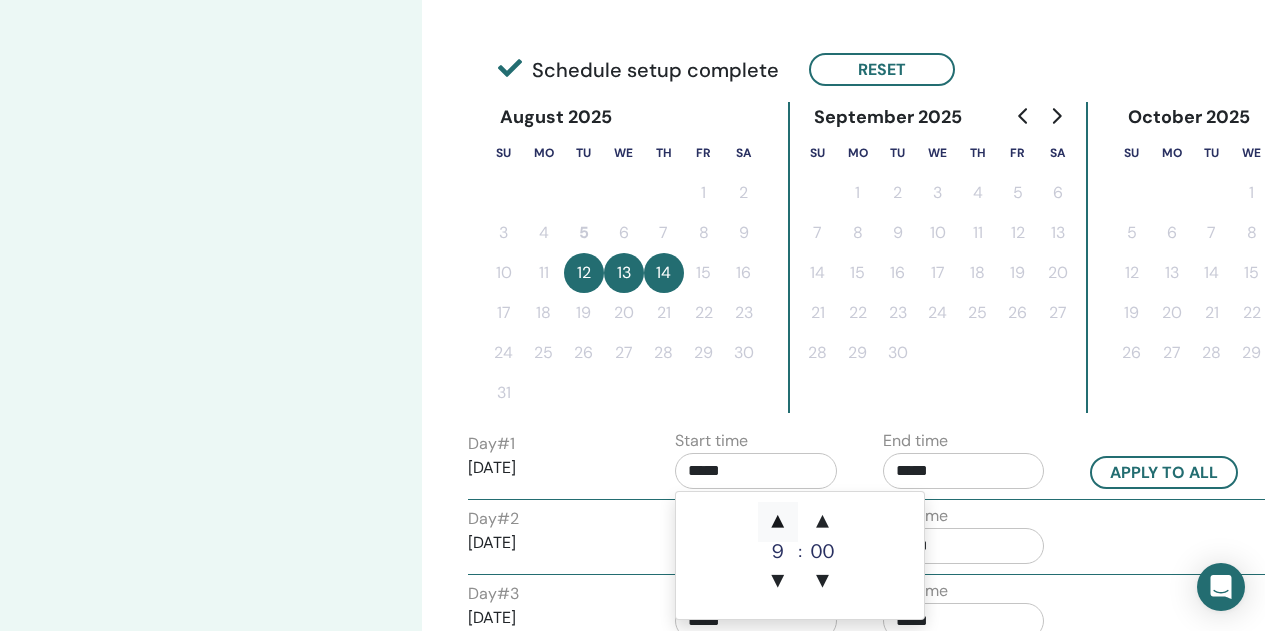 click on "▲" at bounding box center (778, 522) 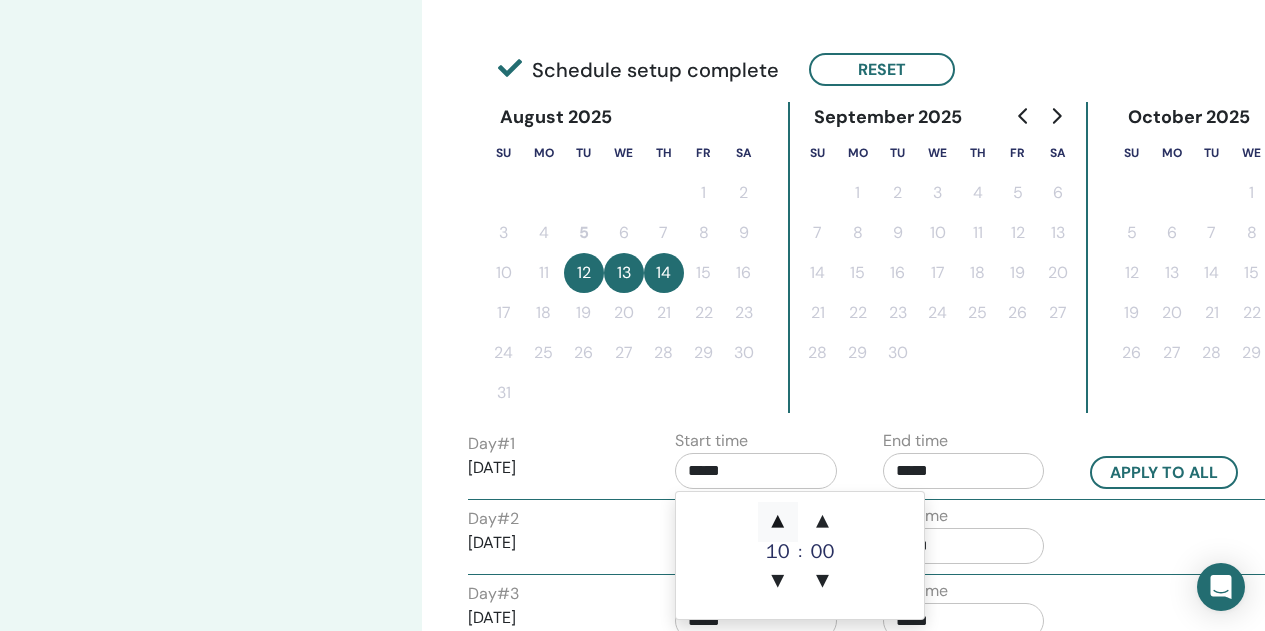 click on "▲" at bounding box center [778, 522] 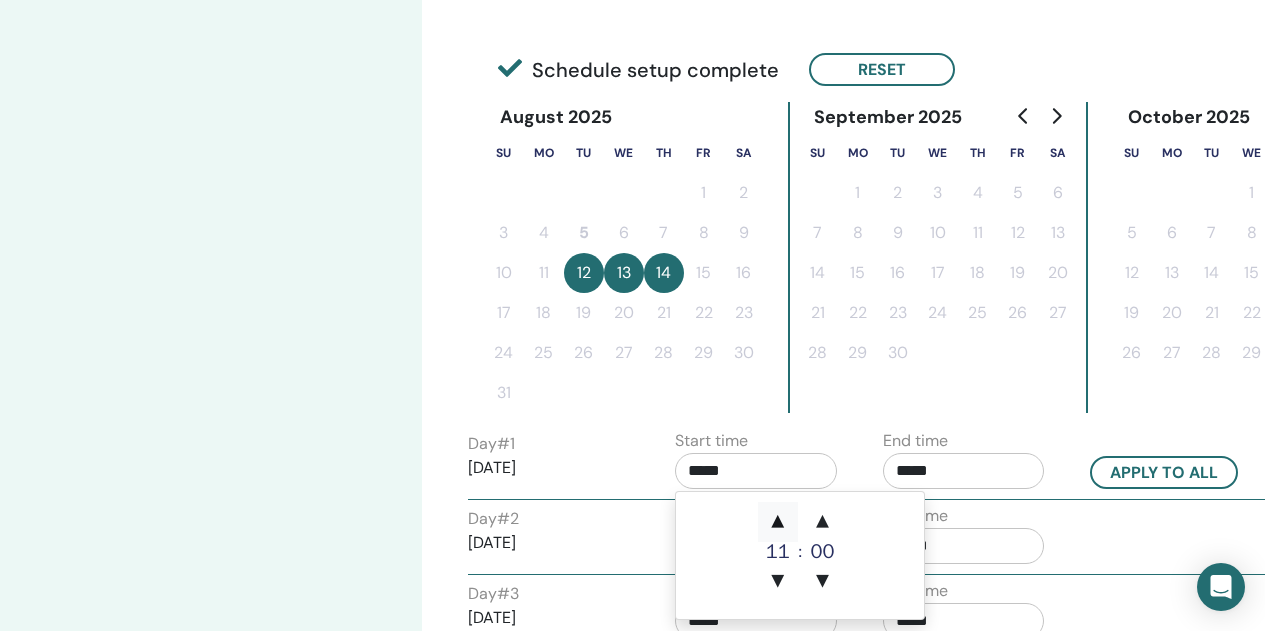 click on "▲" at bounding box center [778, 522] 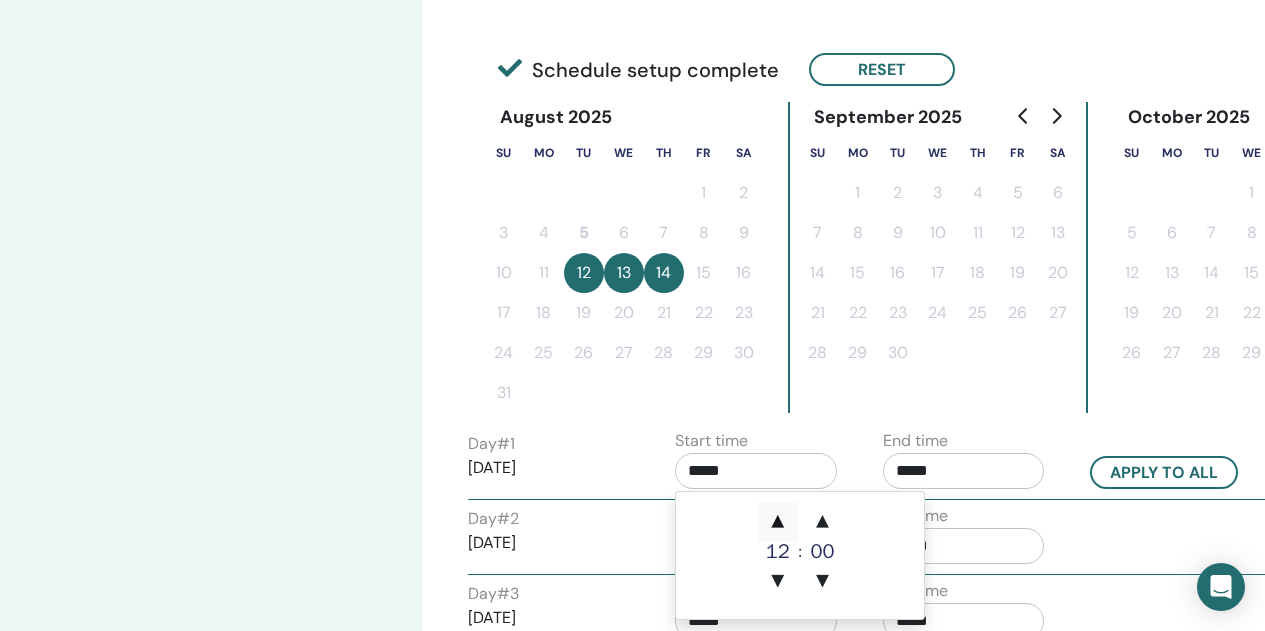 click on "▲" at bounding box center [778, 522] 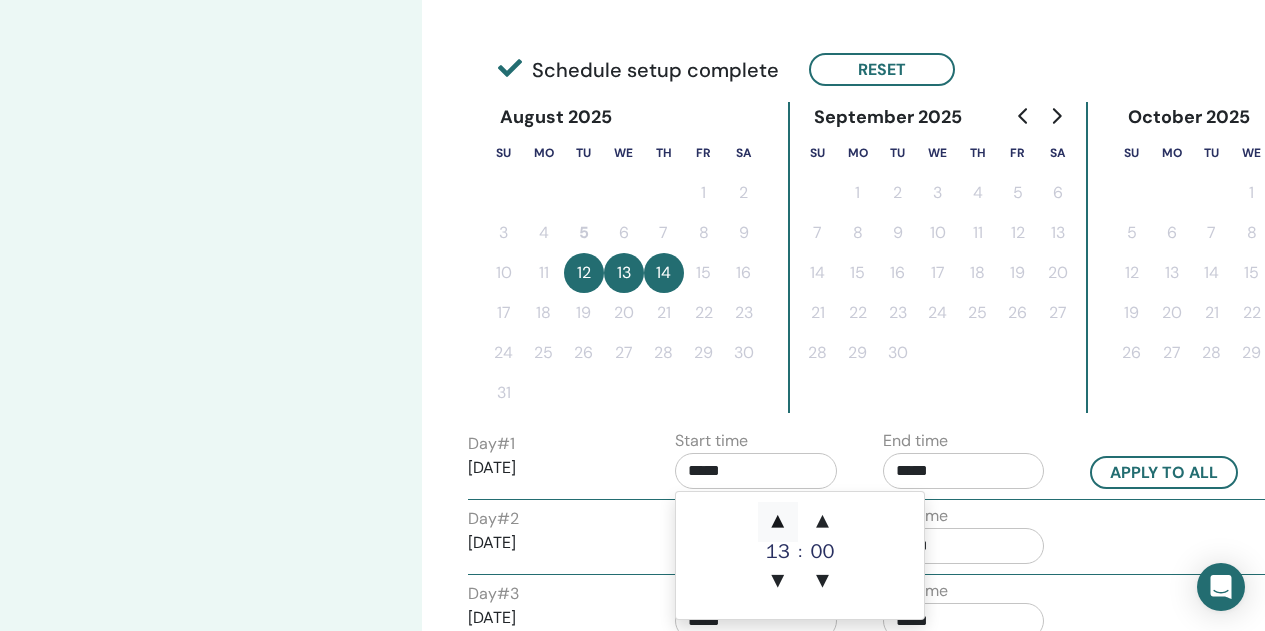 click on "▲" at bounding box center (778, 522) 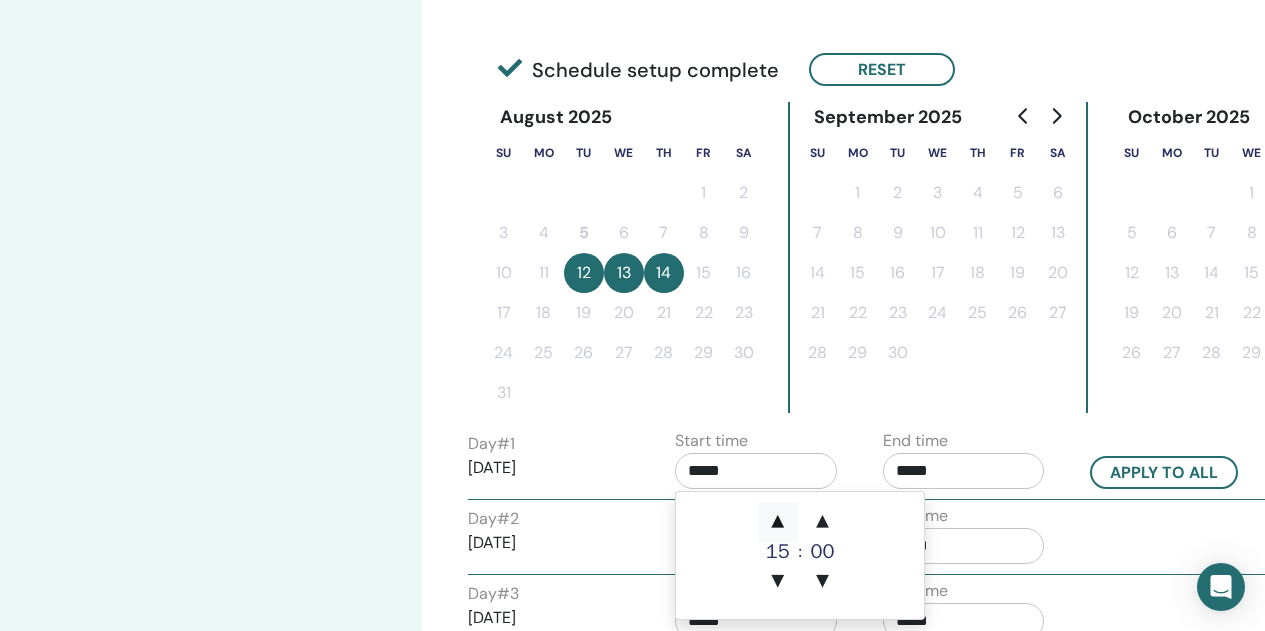 click on "▲" at bounding box center [778, 522] 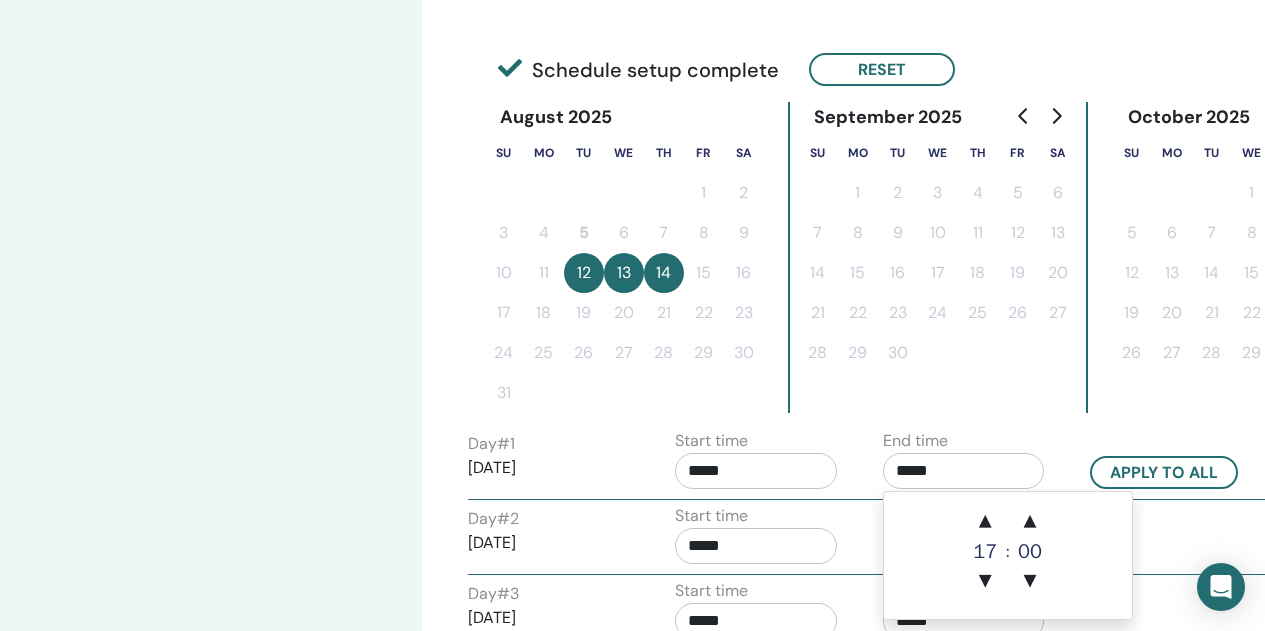 click on "*****" at bounding box center (964, 471) 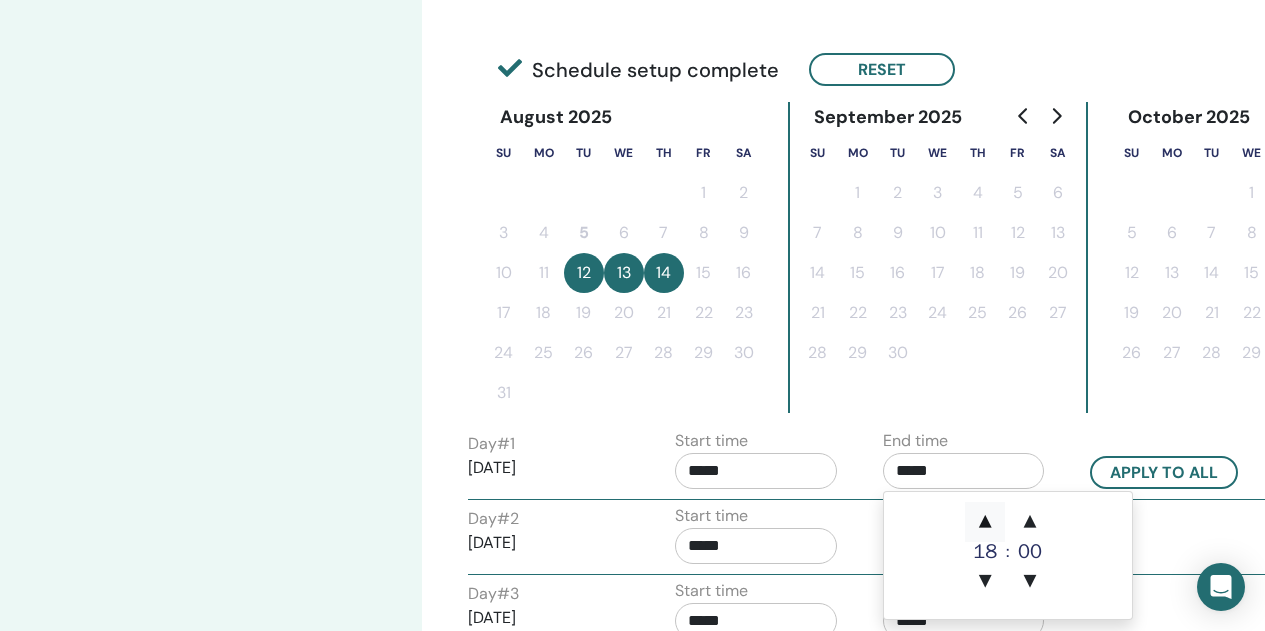 click on "▲" at bounding box center [985, 522] 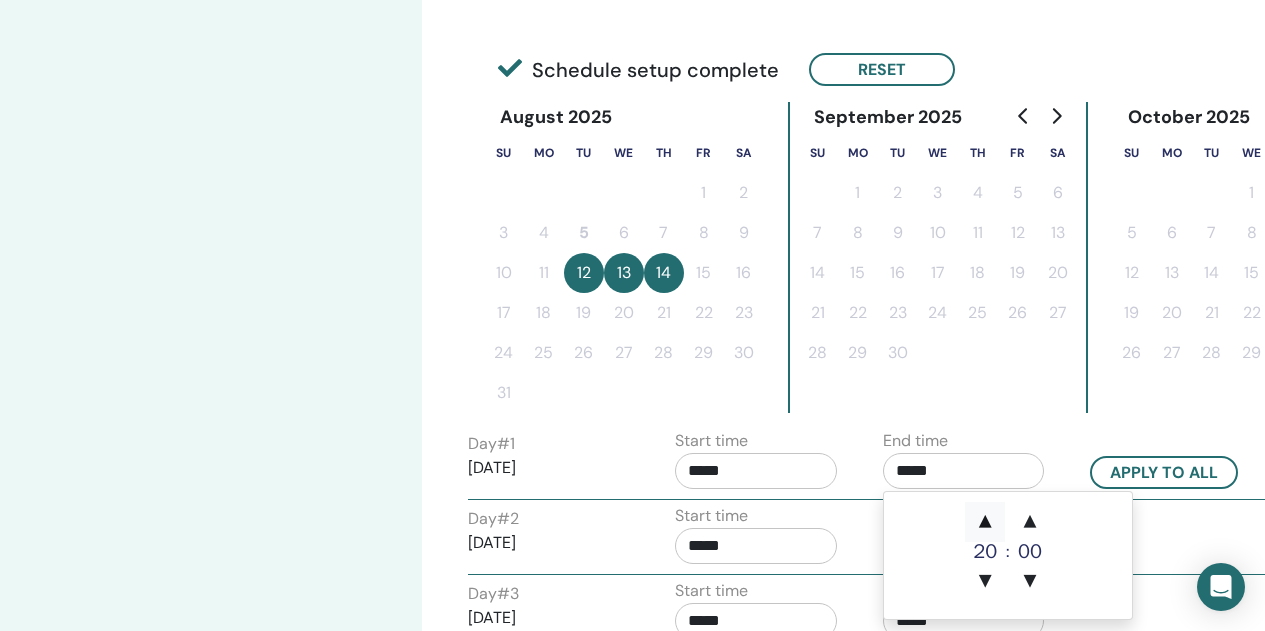 click on "▲" at bounding box center (985, 522) 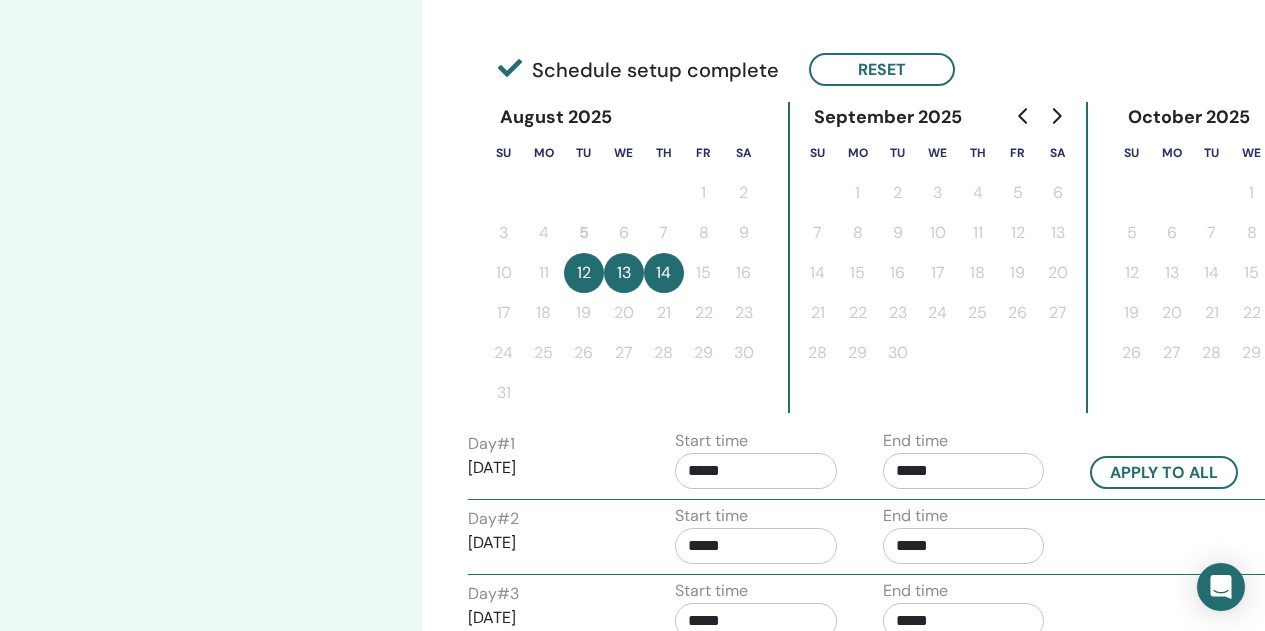 click on "End time *****" at bounding box center [972, 464] 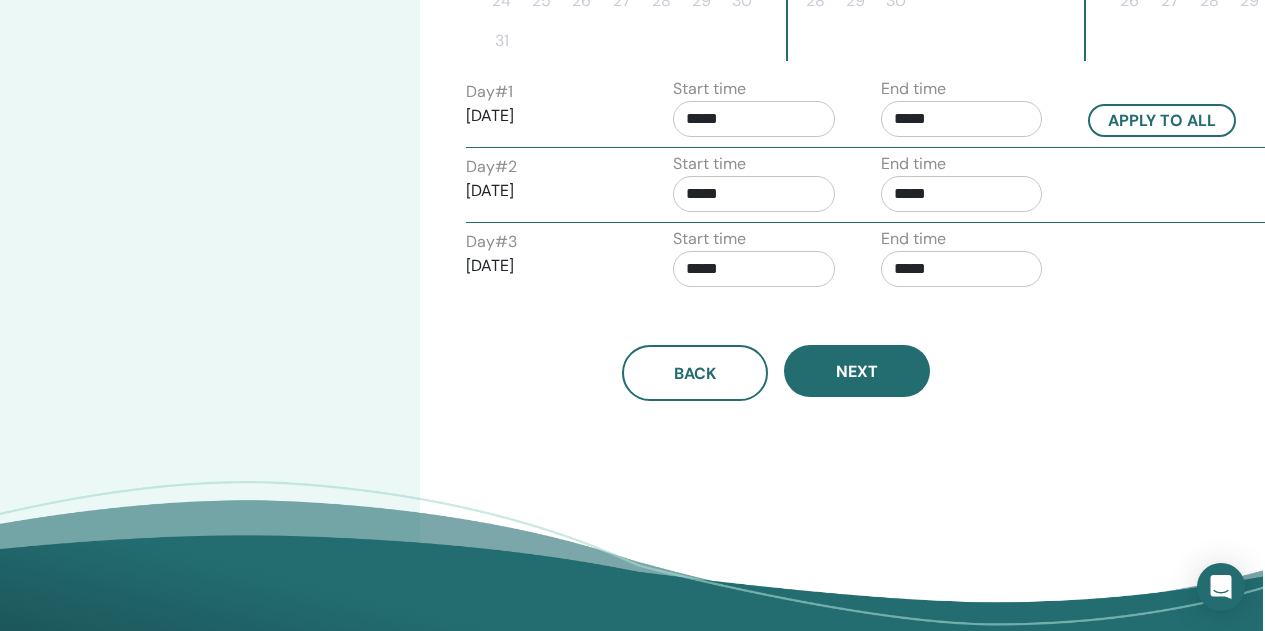 scroll, scrollTop: 807, scrollLeft: 2, axis: both 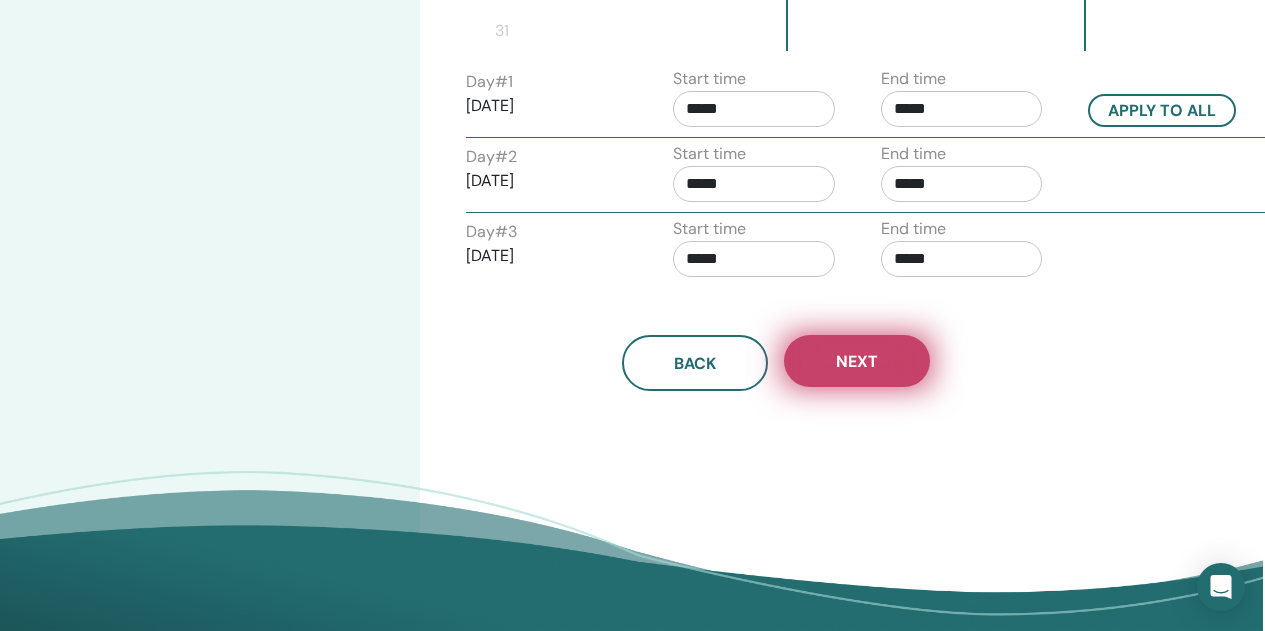click on "Next" at bounding box center (857, 361) 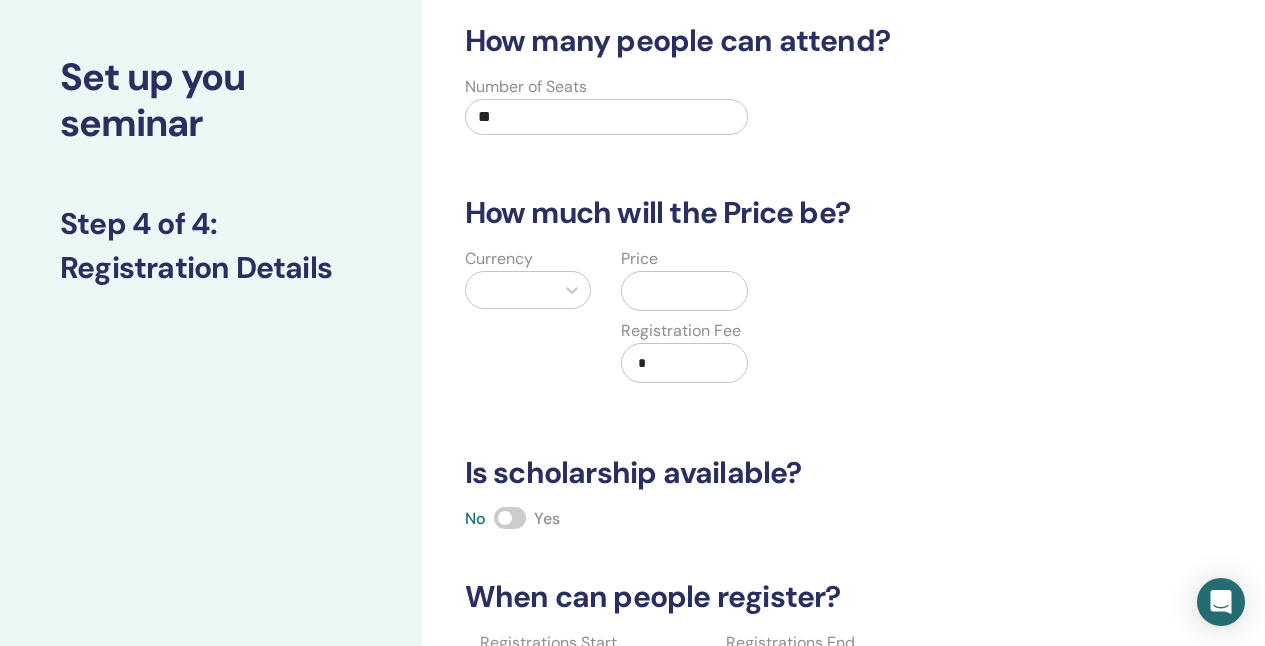 scroll, scrollTop: 96, scrollLeft: 0, axis: vertical 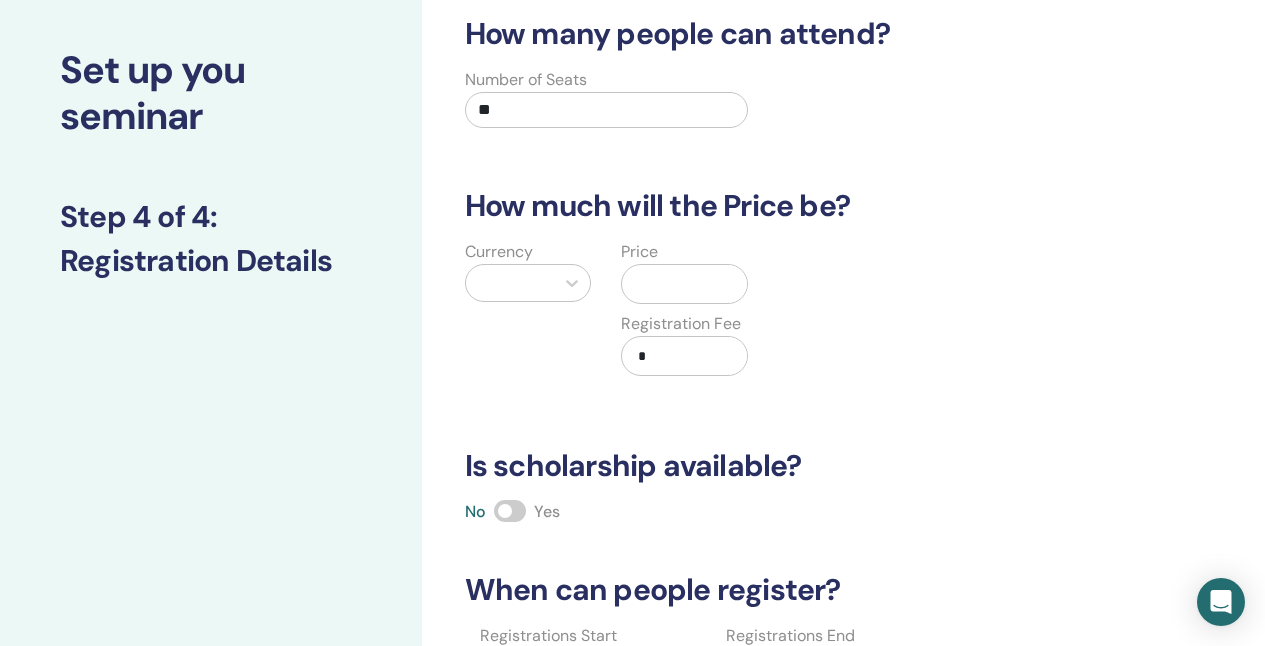 click at bounding box center (510, 283) 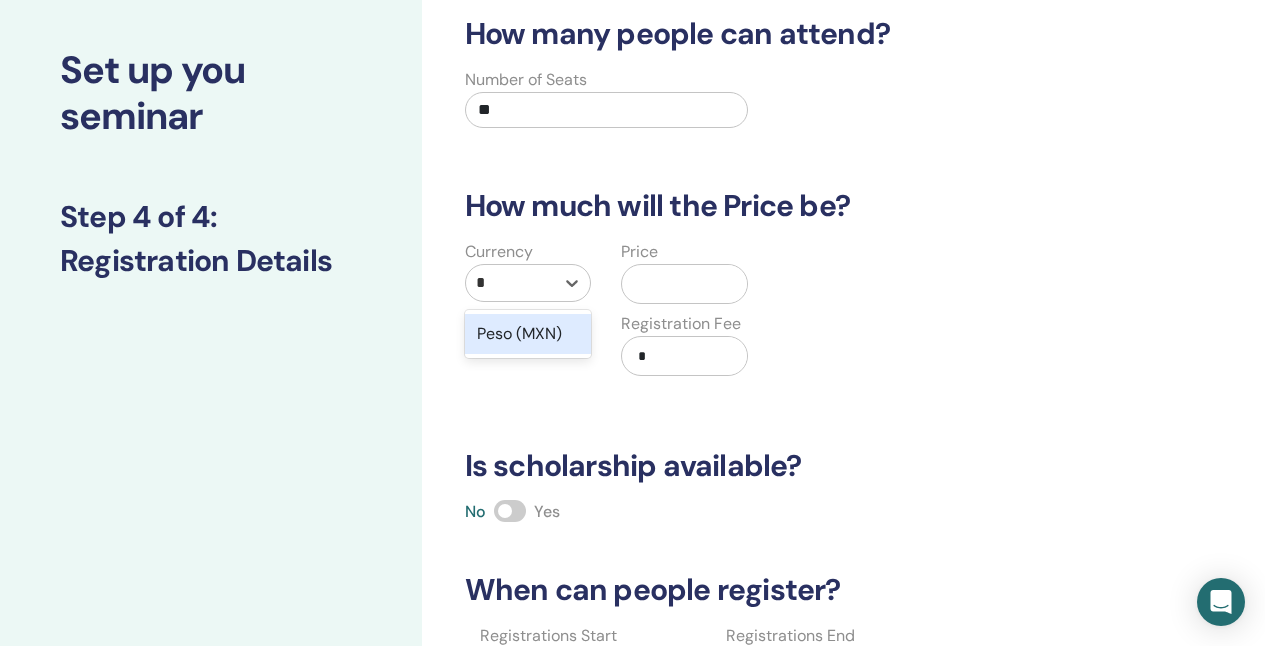 type on "**" 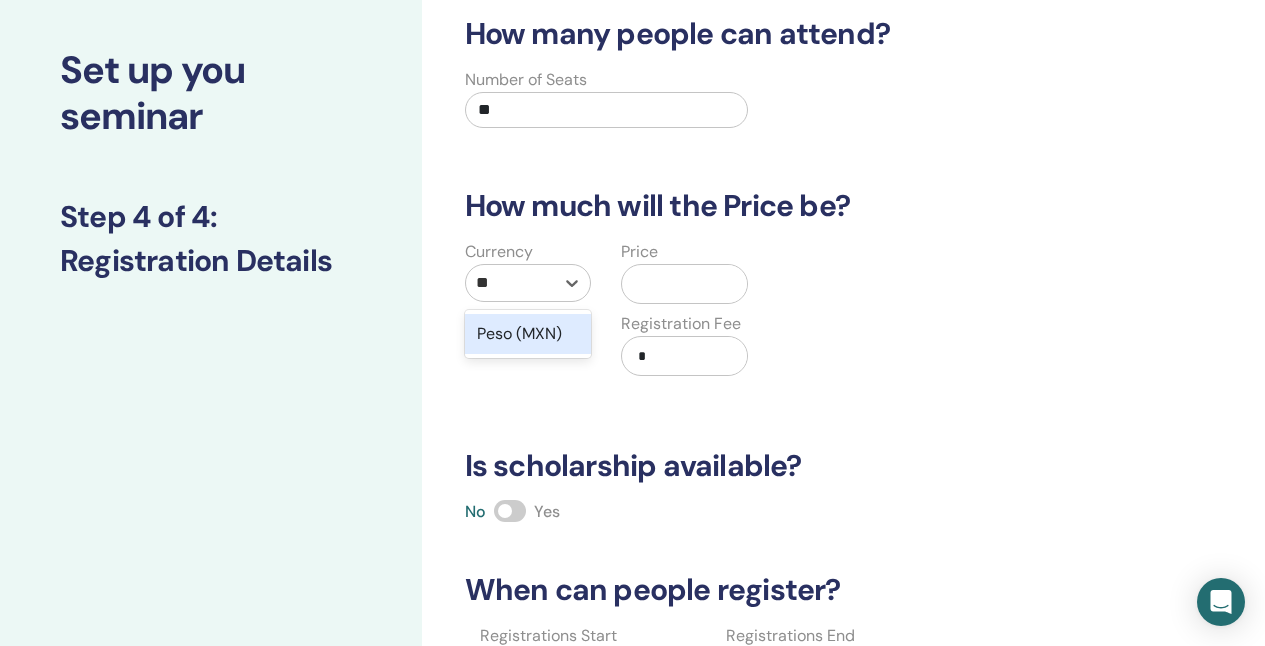 click on "Peso (MXN)" at bounding box center [528, 334] 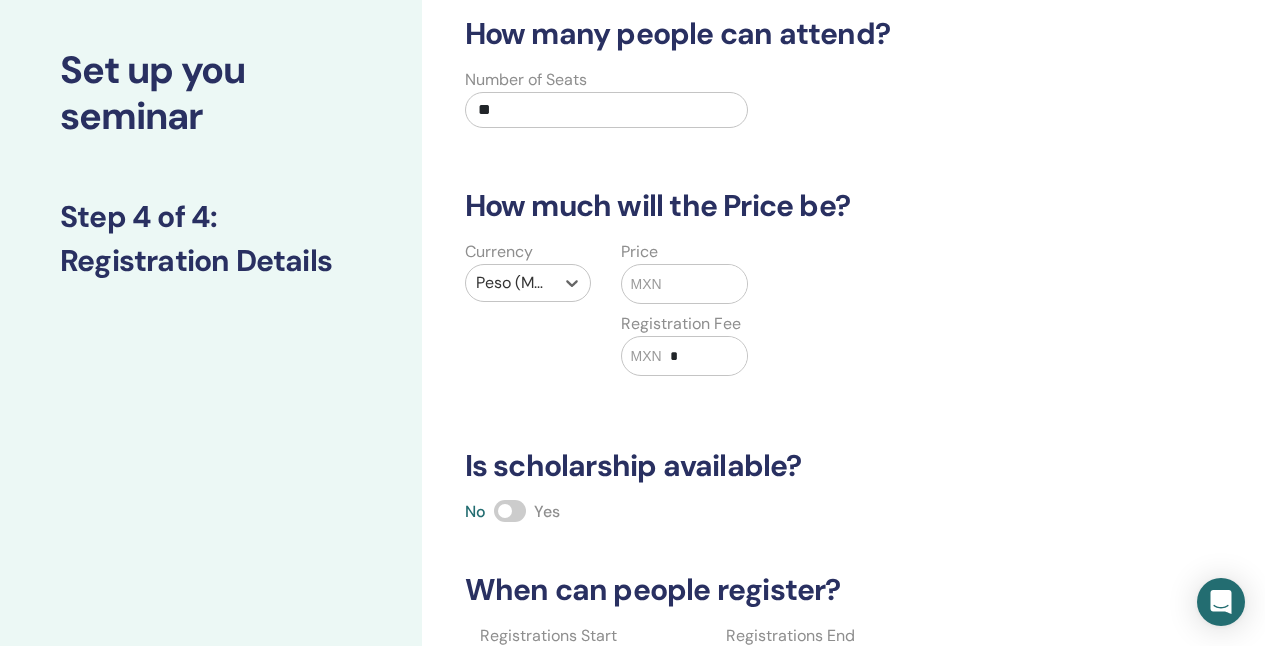 click at bounding box center [705, 284] 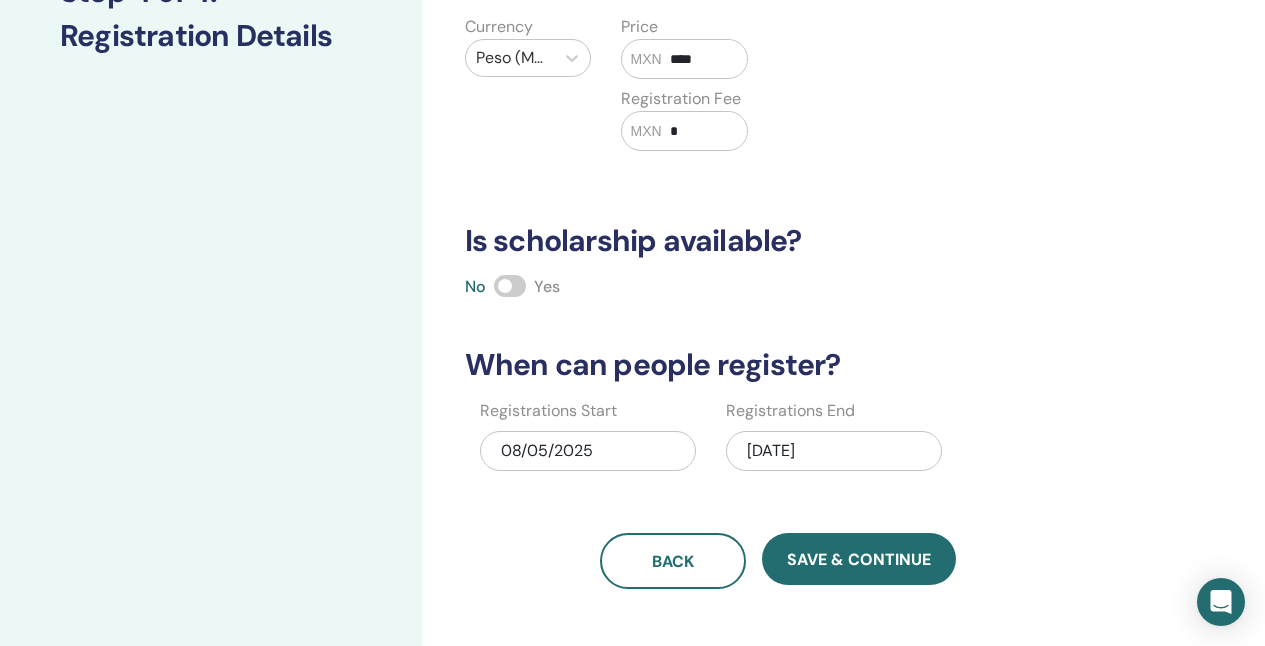 scroll, scrollTop: 370, scrollLeft: 0, axis: vertical 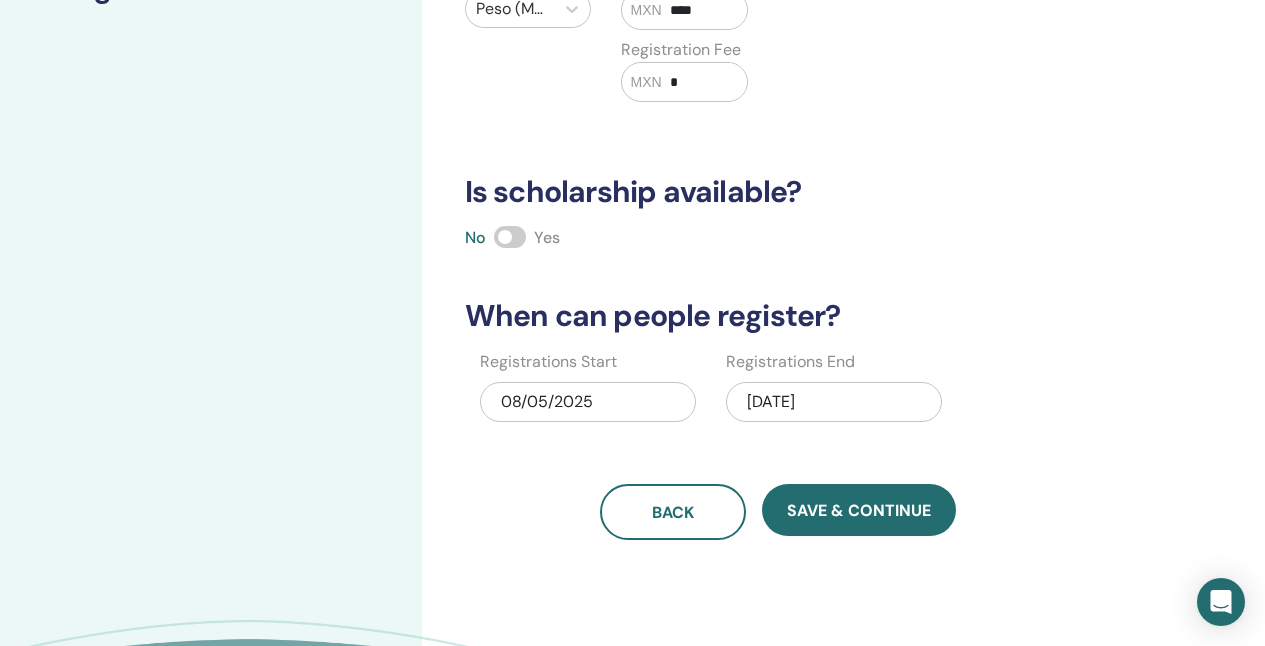 type on "****" 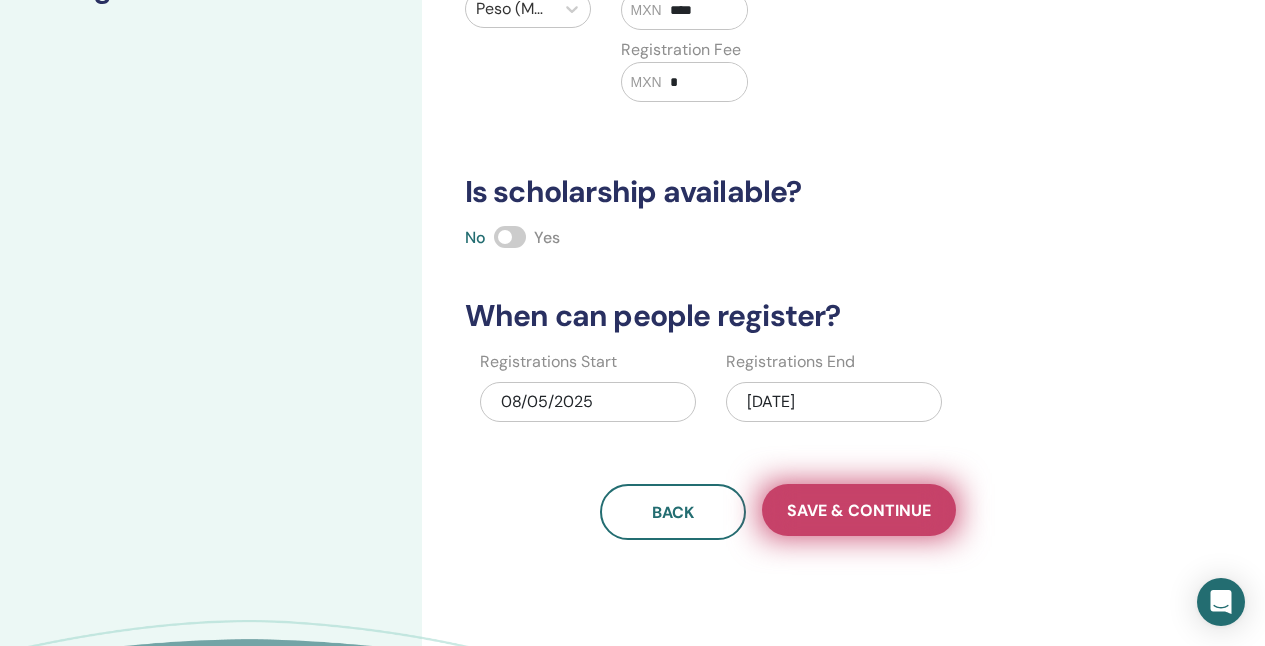 click on "Save & Continue" at bounding box center [859, 510] 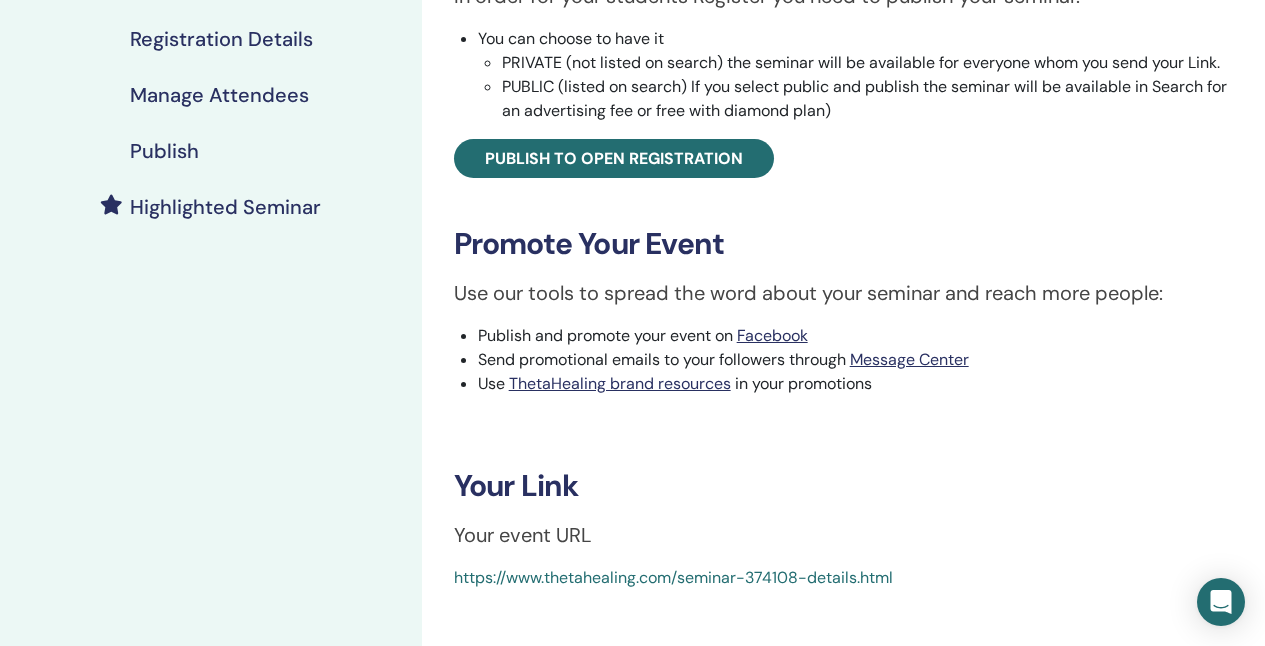scroll, scrollTop: 370, scrollLeft: 0, axis: vertical 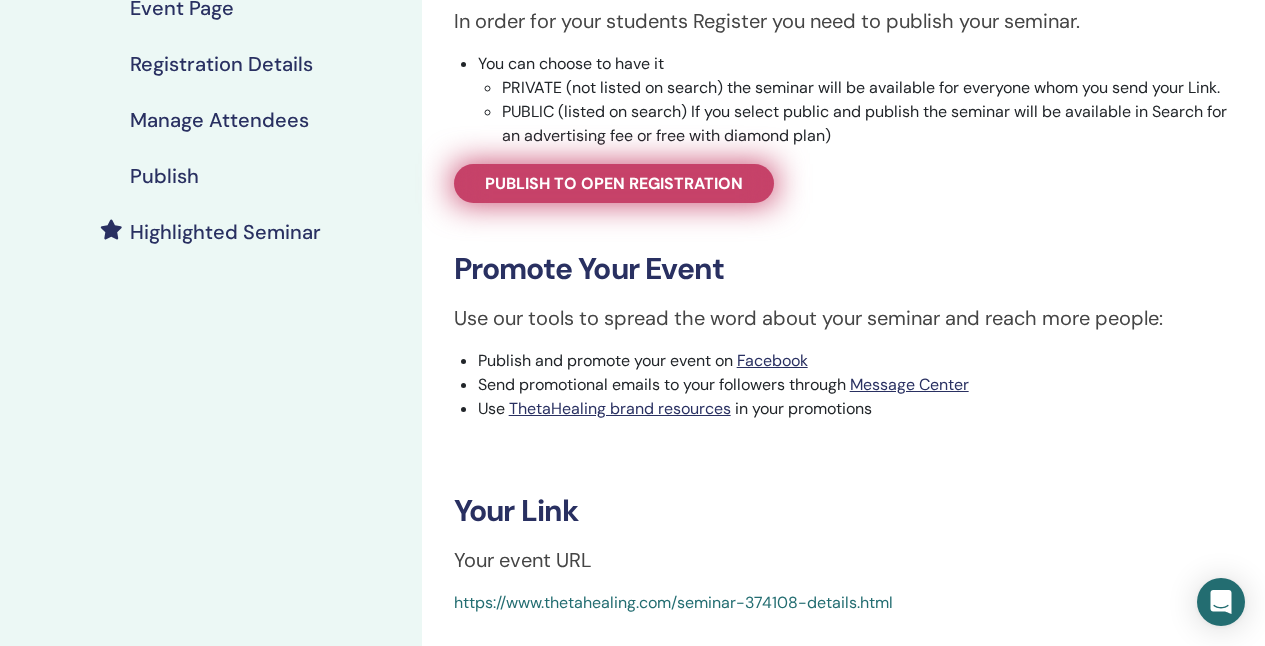 click on "Publish to open registration" at bounding box center (614, 183) 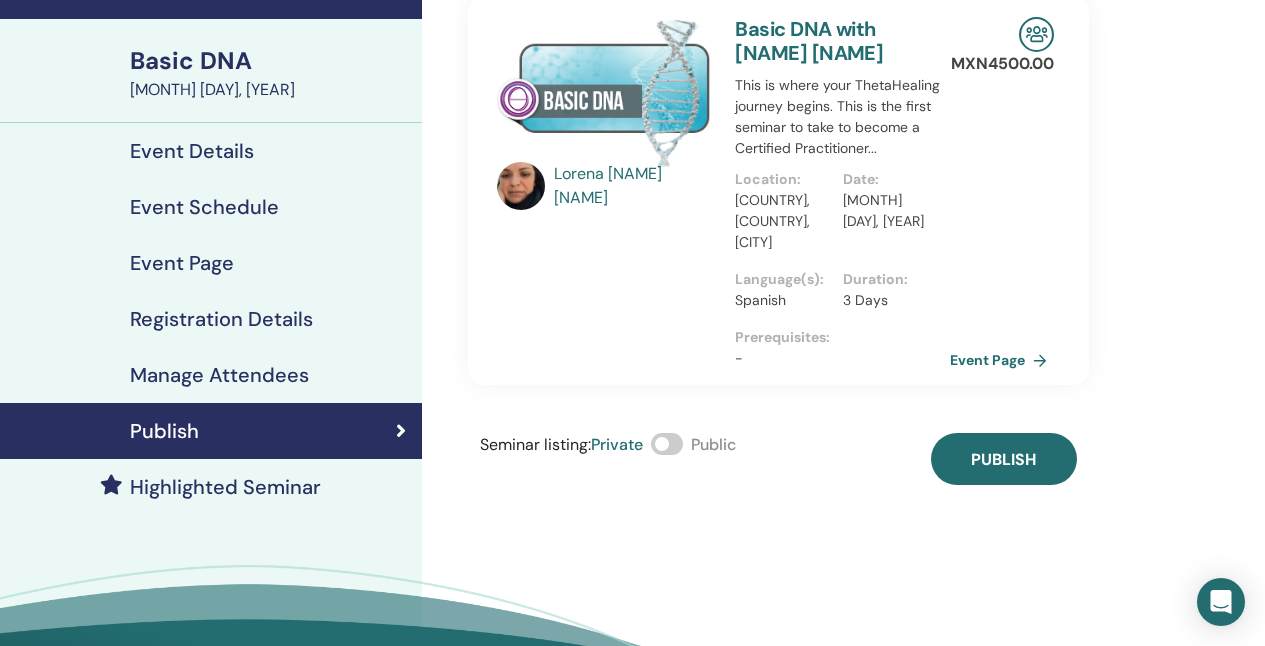 scroll, scrollTop: 111, scrollLeft: 0, axis: vertical 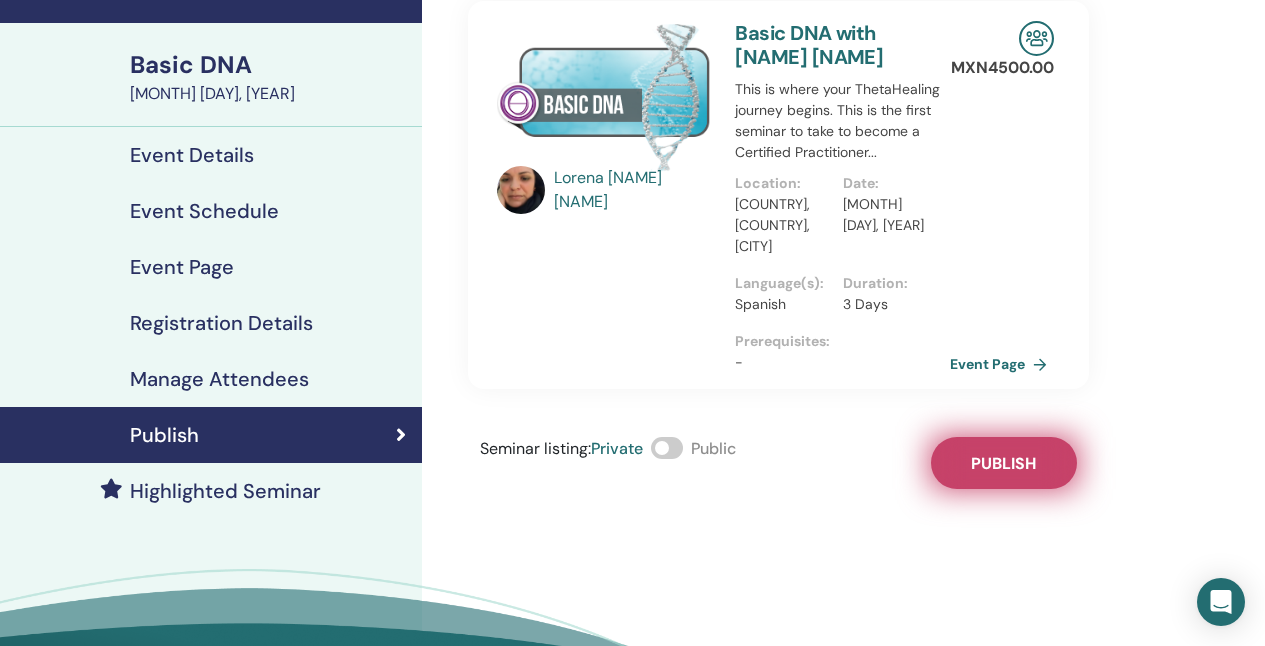 click on "Publish" at bounding box center (1004, 463) 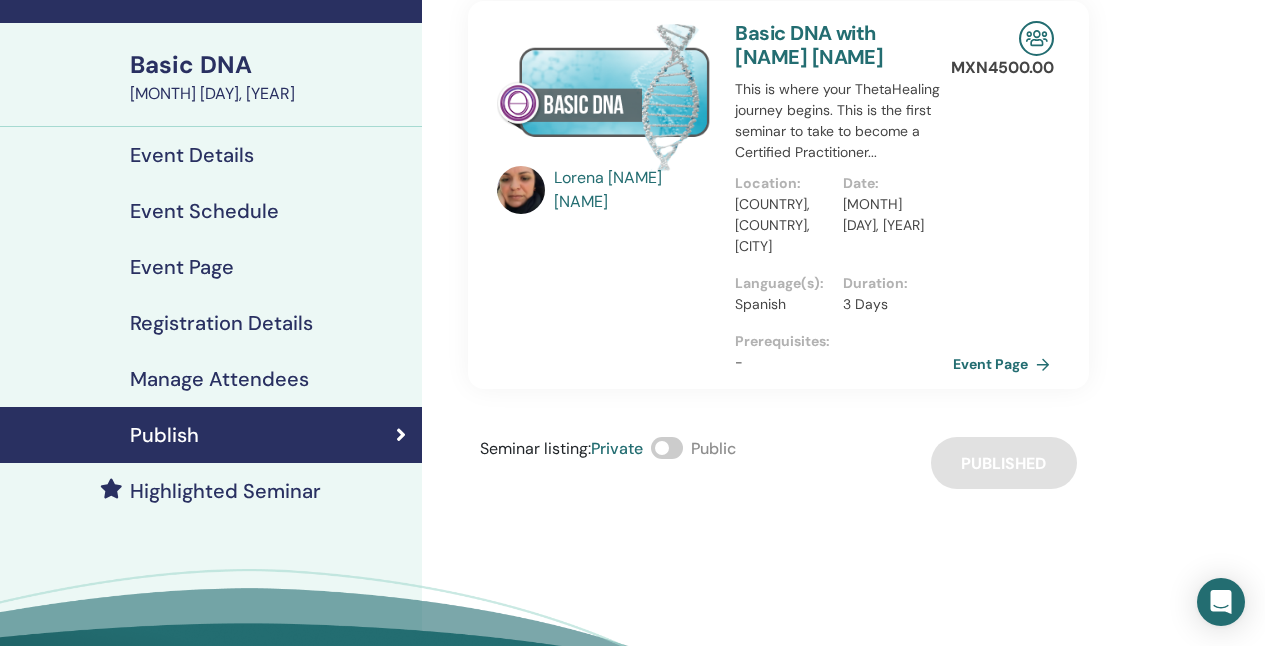 click on "Event Page" at bounding box center [1005, 364] 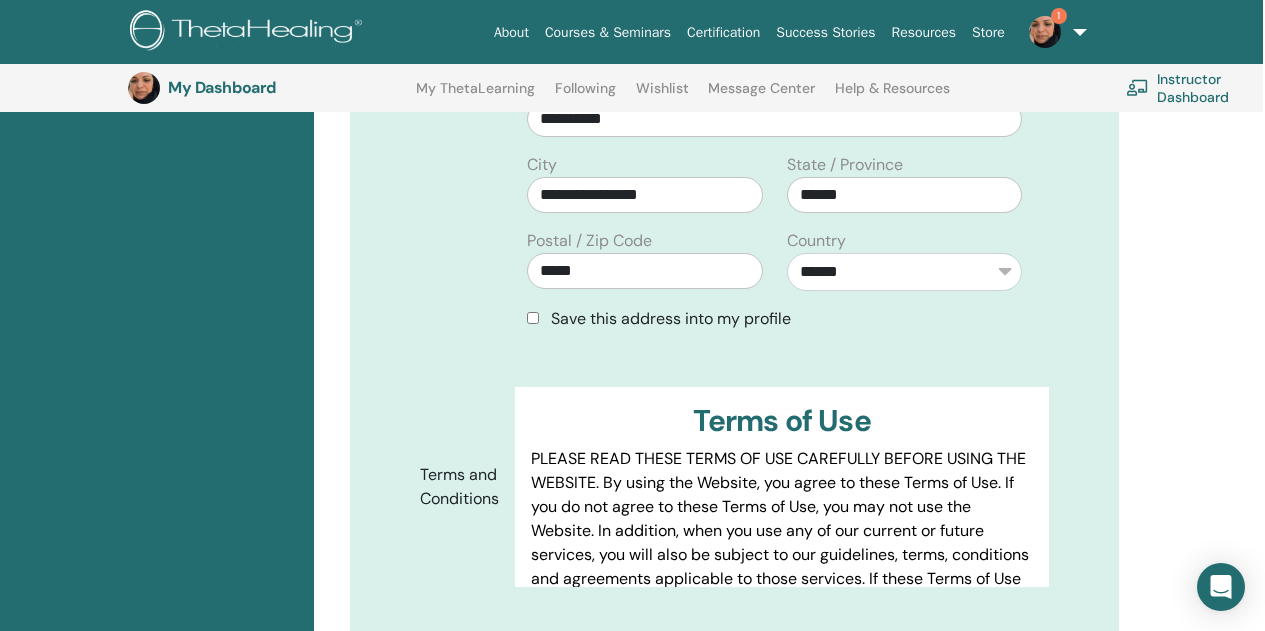 scroll, scrollTop: 778, scrollLeft: 2, axis: both 